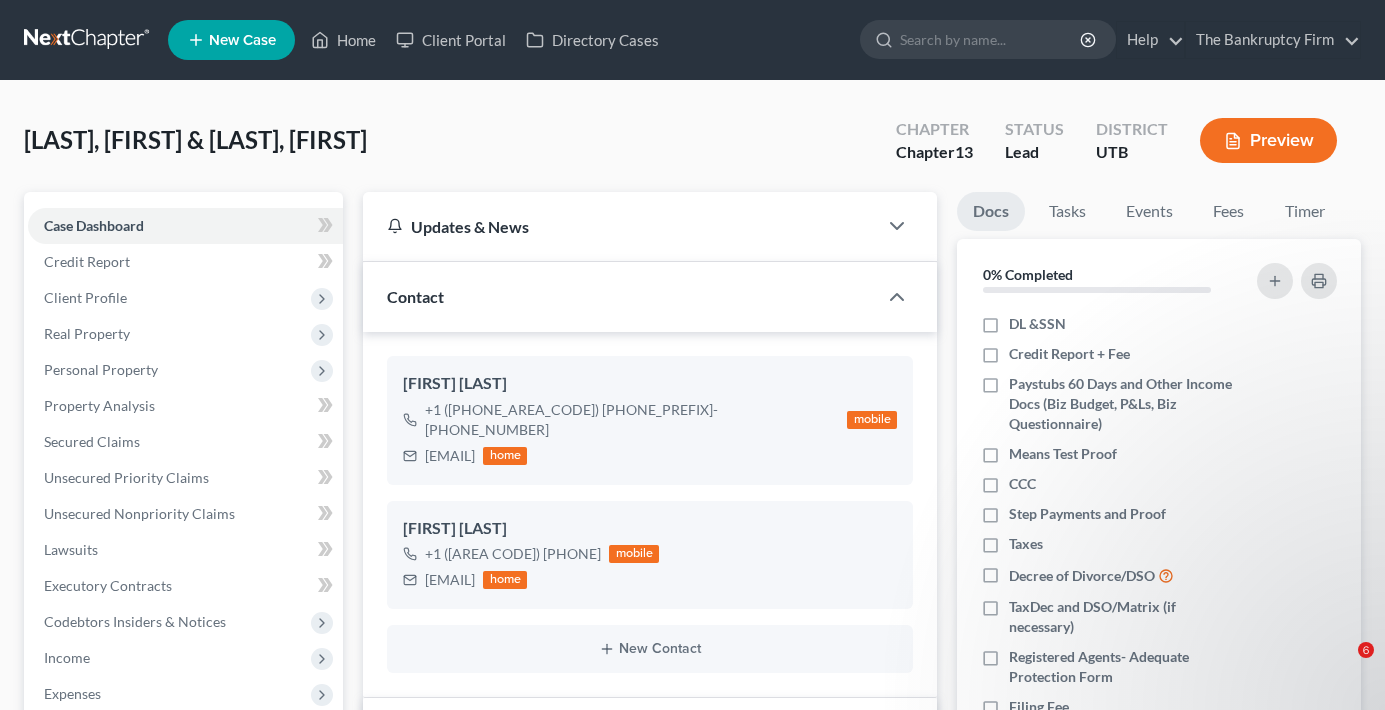 scroll, scrollTop: 0, scrollLeft: 0, axis: both 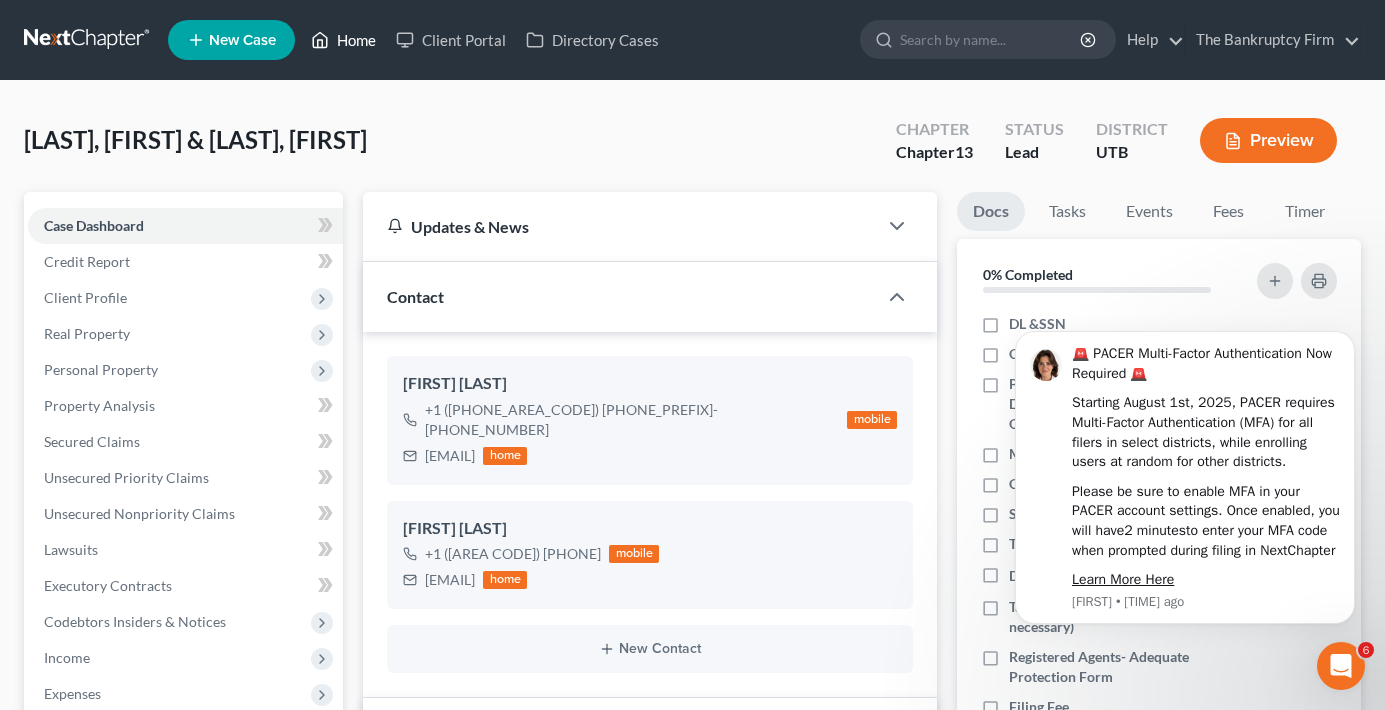 click on "Home" at bounding box center (343, 40) 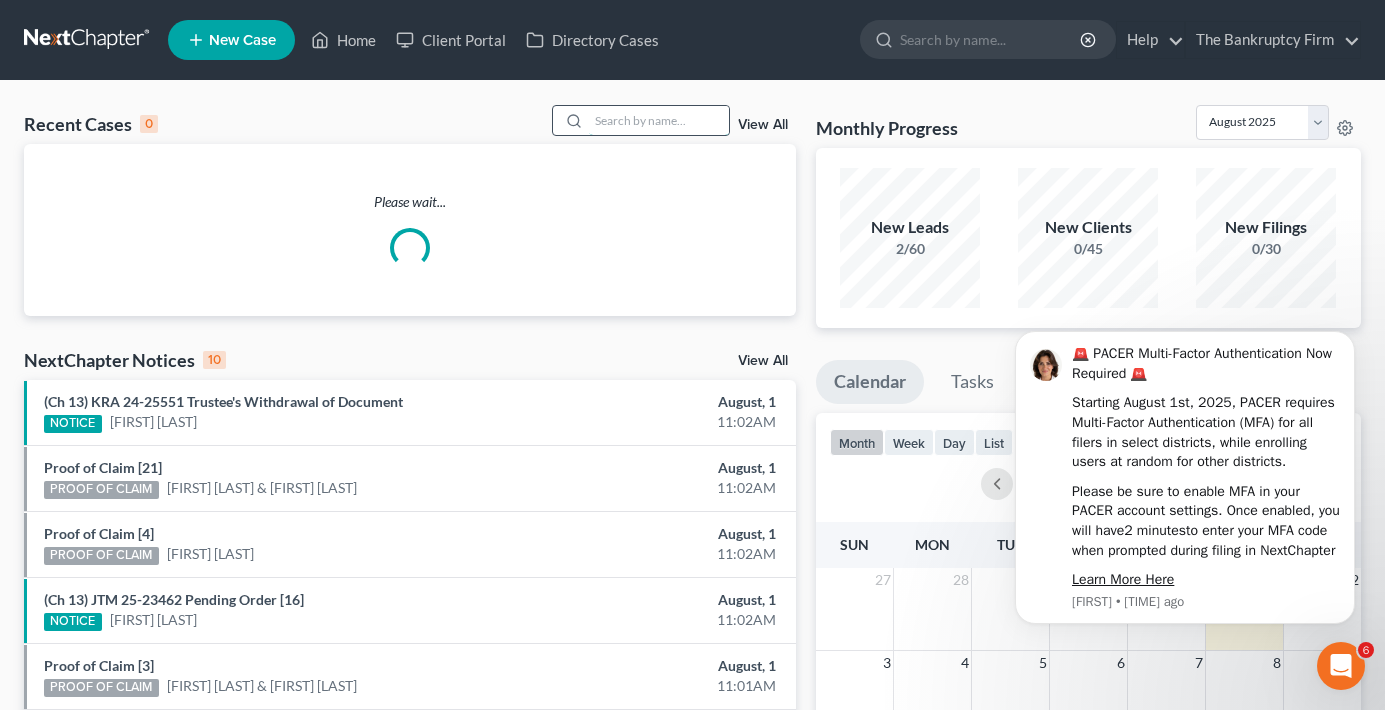 click at bounding box center (659, 120) 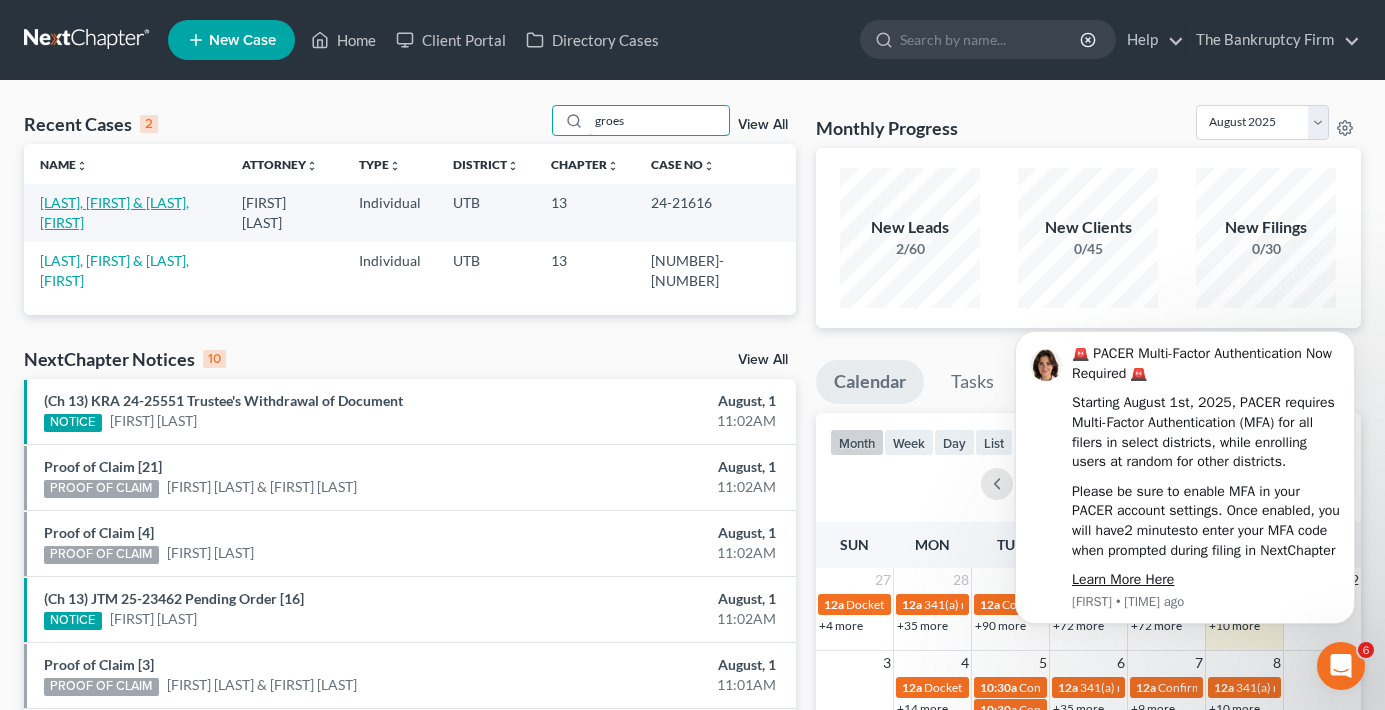 type on "groes" 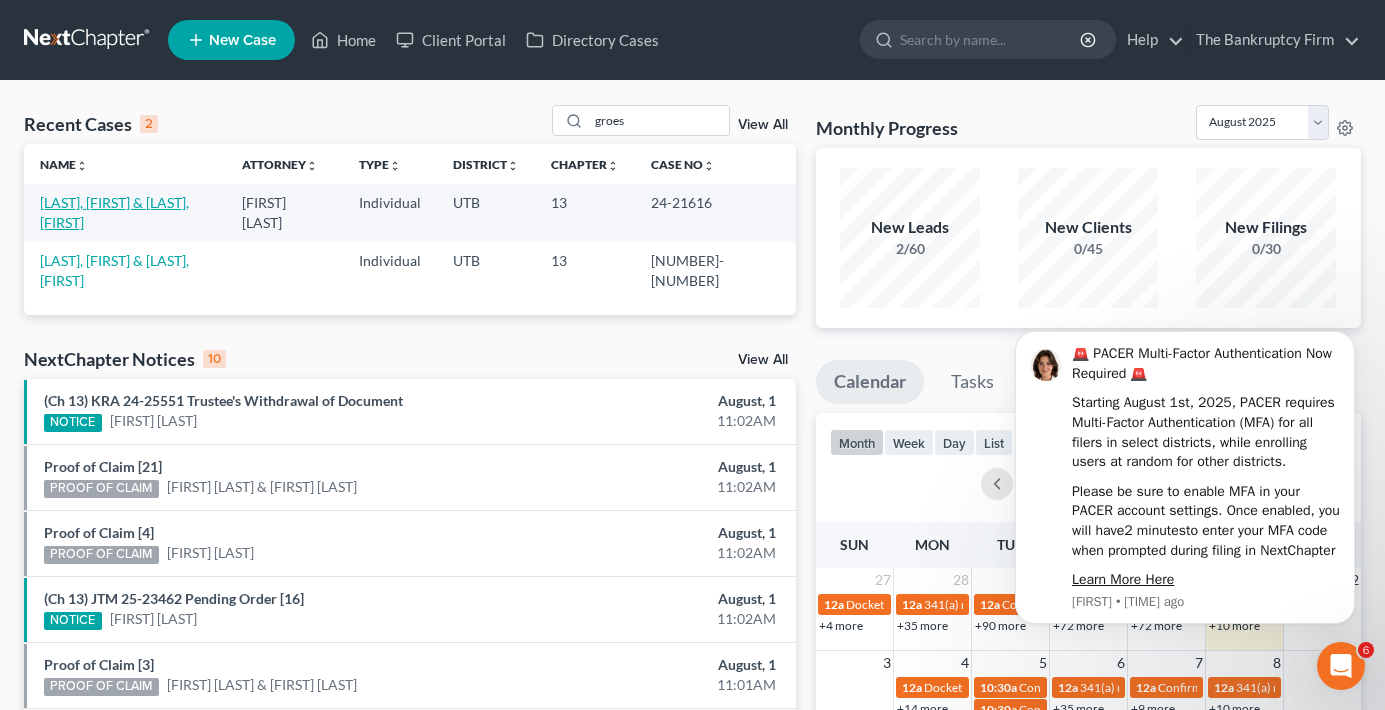 click on "[LAST], [FIRST] & [LAST], [FIRST]" at bounding box center [114, 212] 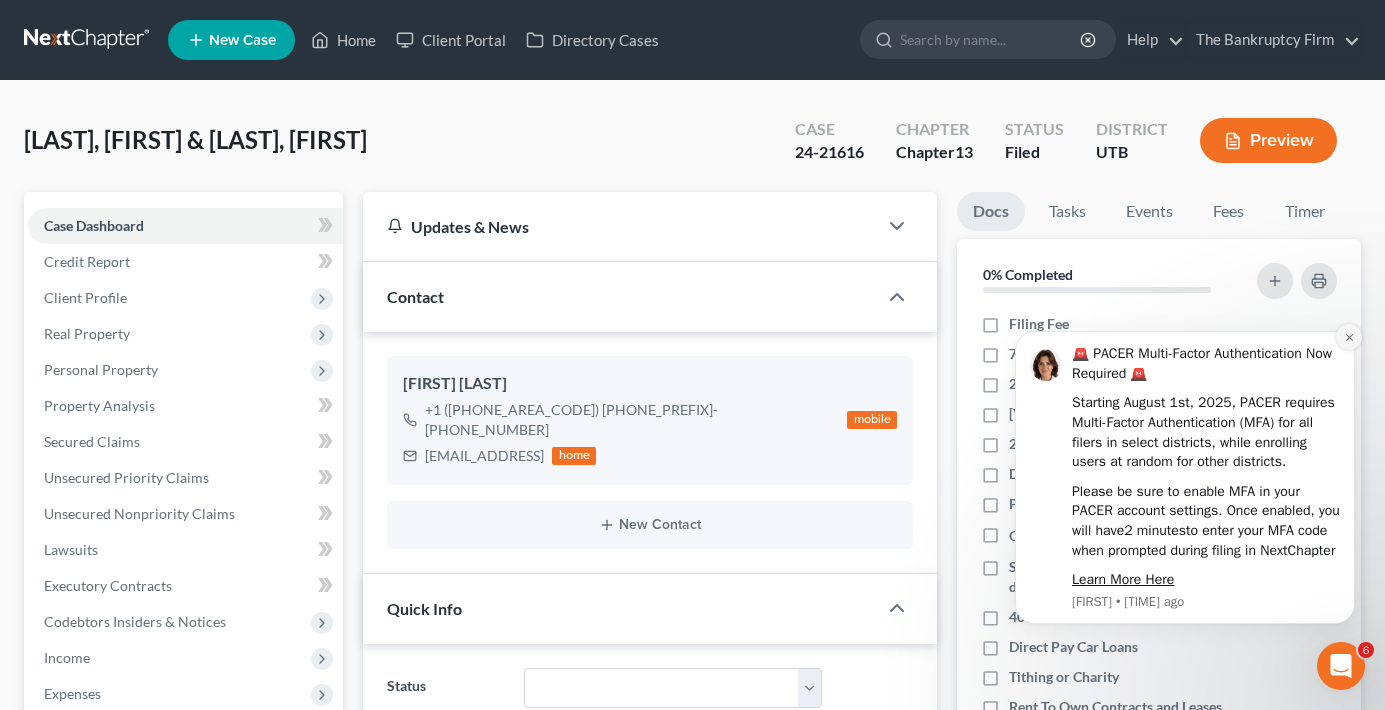 click 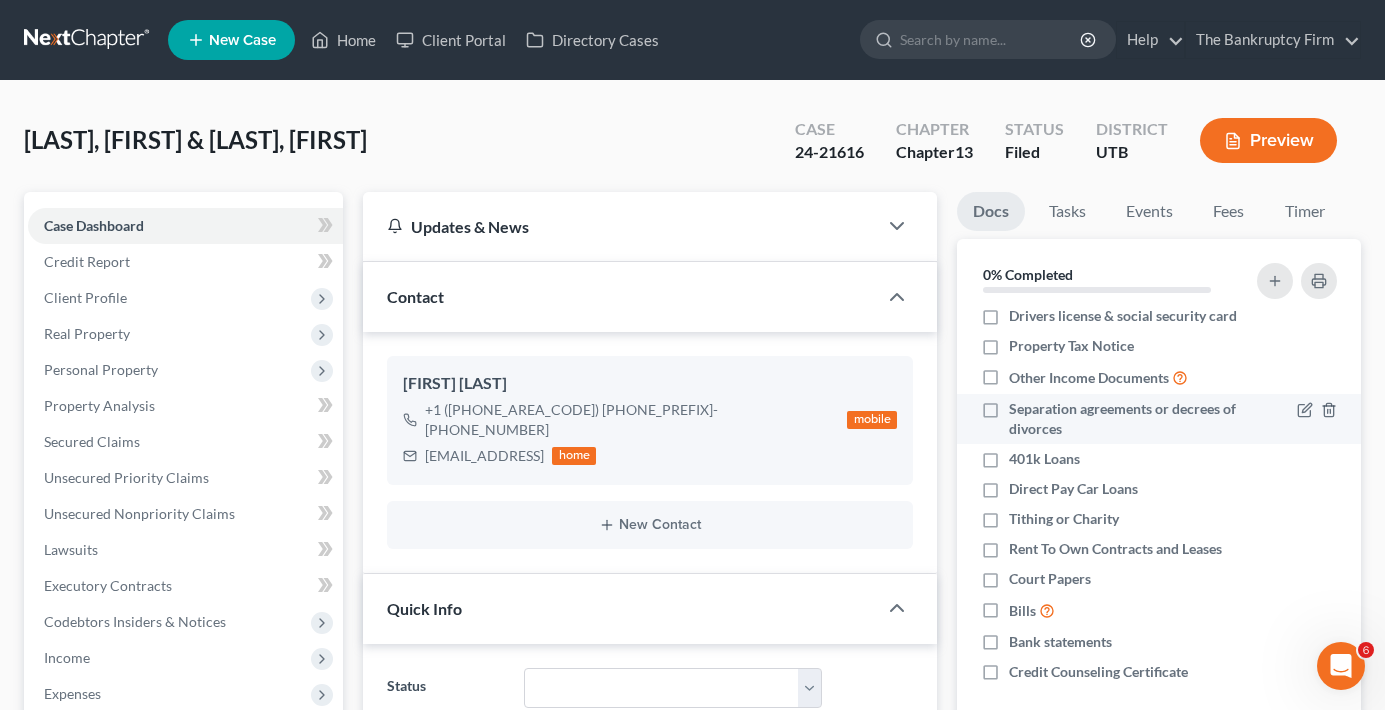 scroll, scrollTop: 178, scrollLeft: 0, axis: vertical 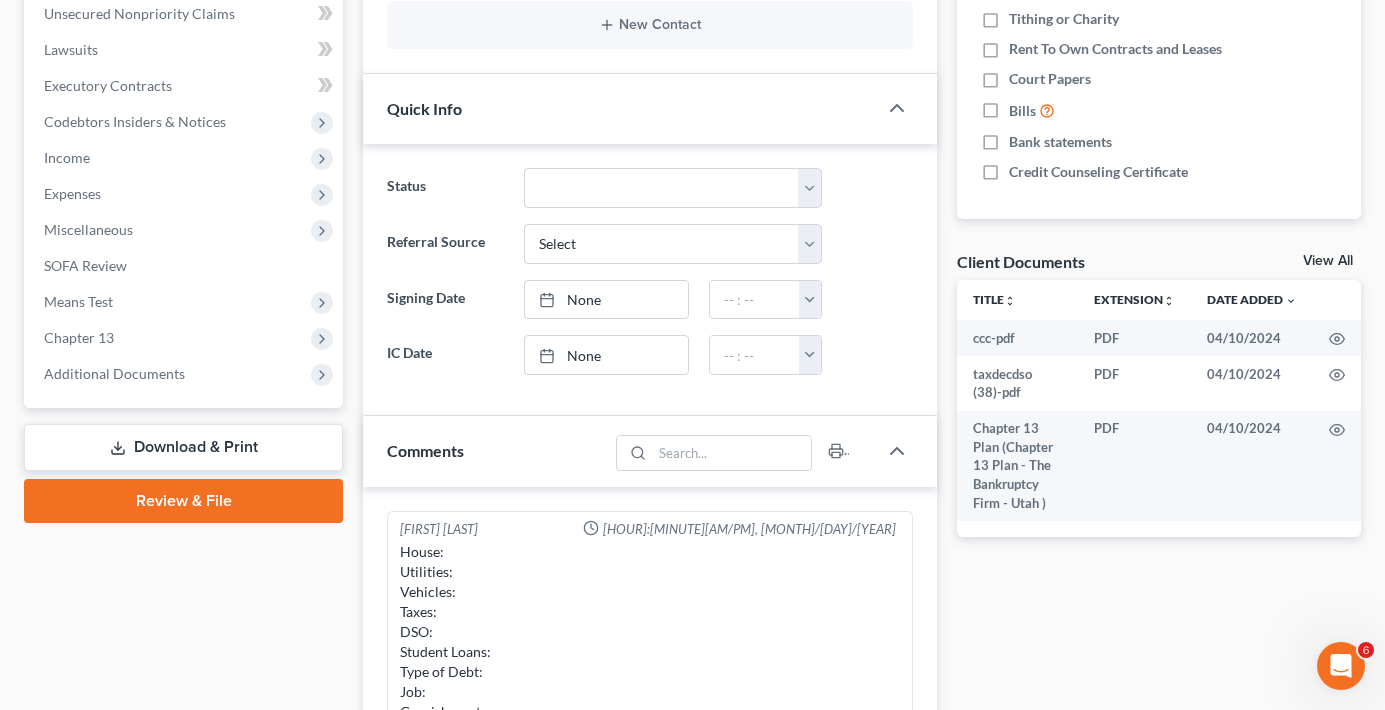 click on "View All" at bounding box center [1328, 261] 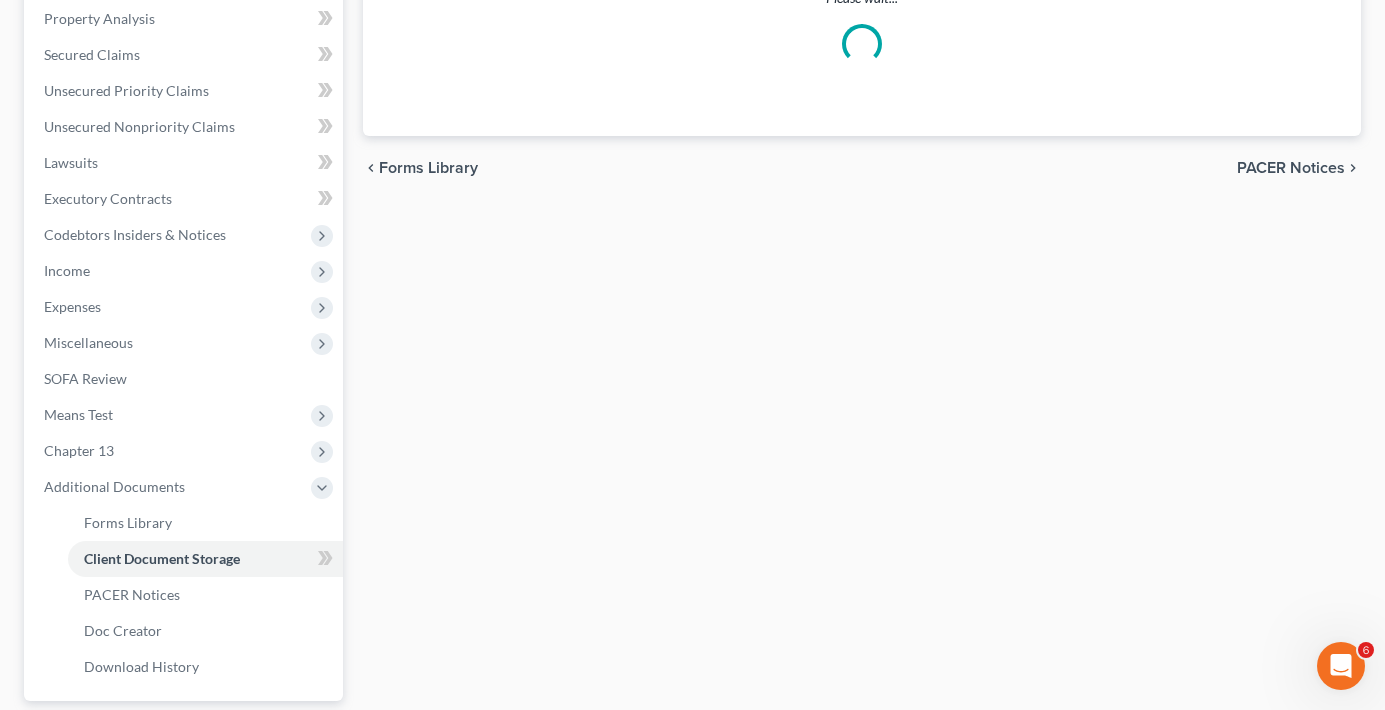 scroll, scrollTop: 314, scrollLeft: 0, axis: vertical 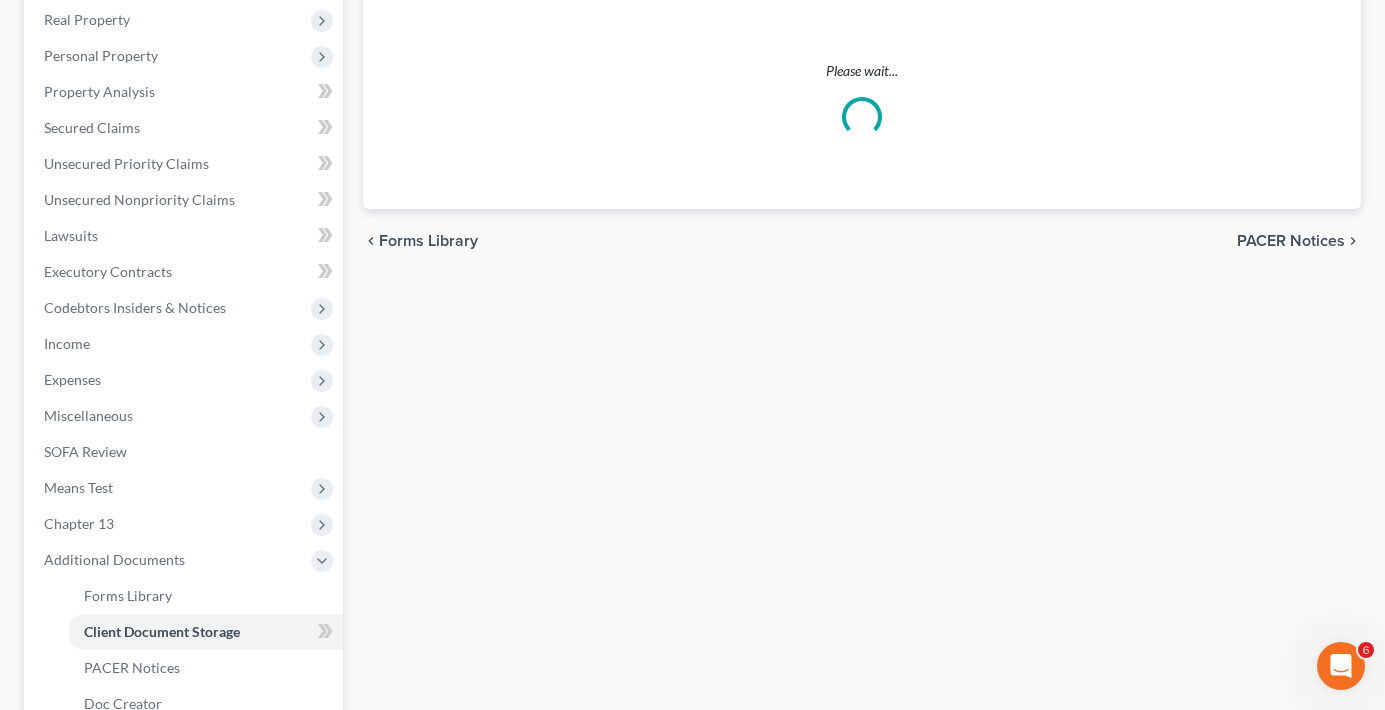 select on "26" 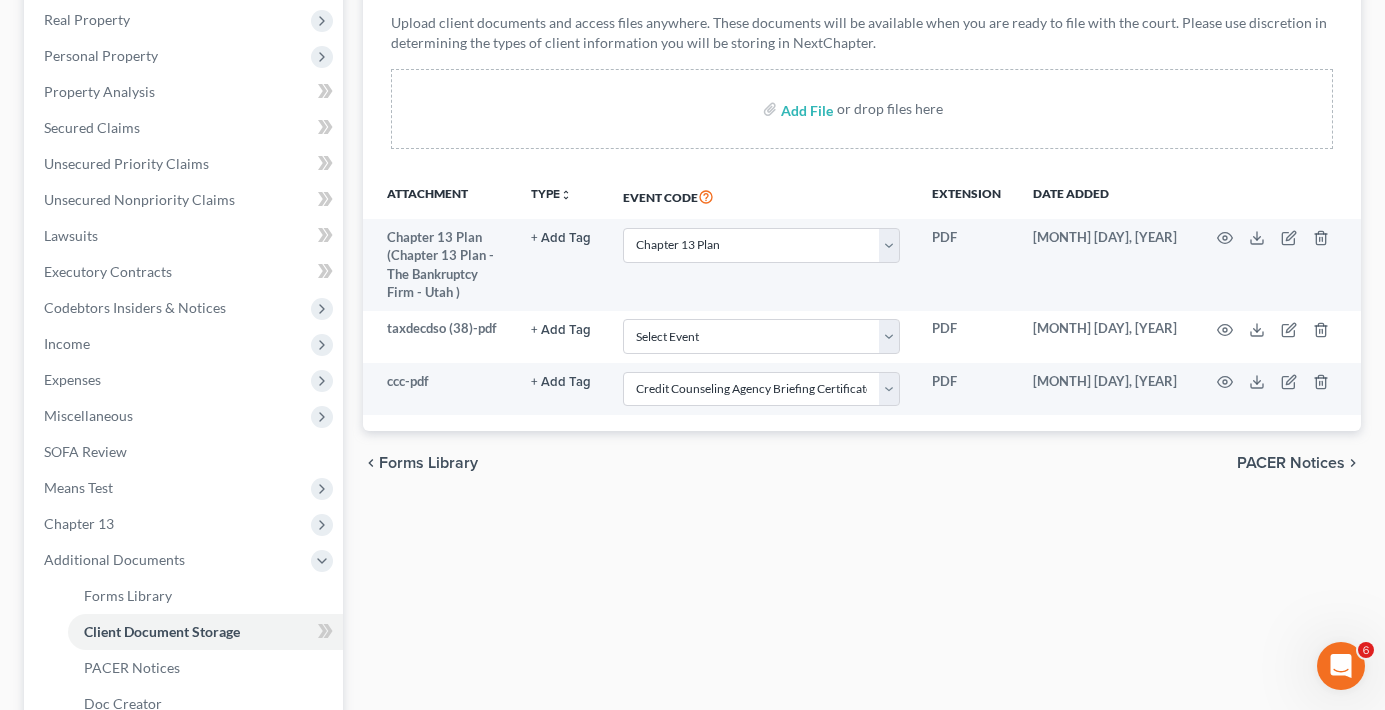 scroll, scrollTop: 0, scrollLeft: 0, axis: both 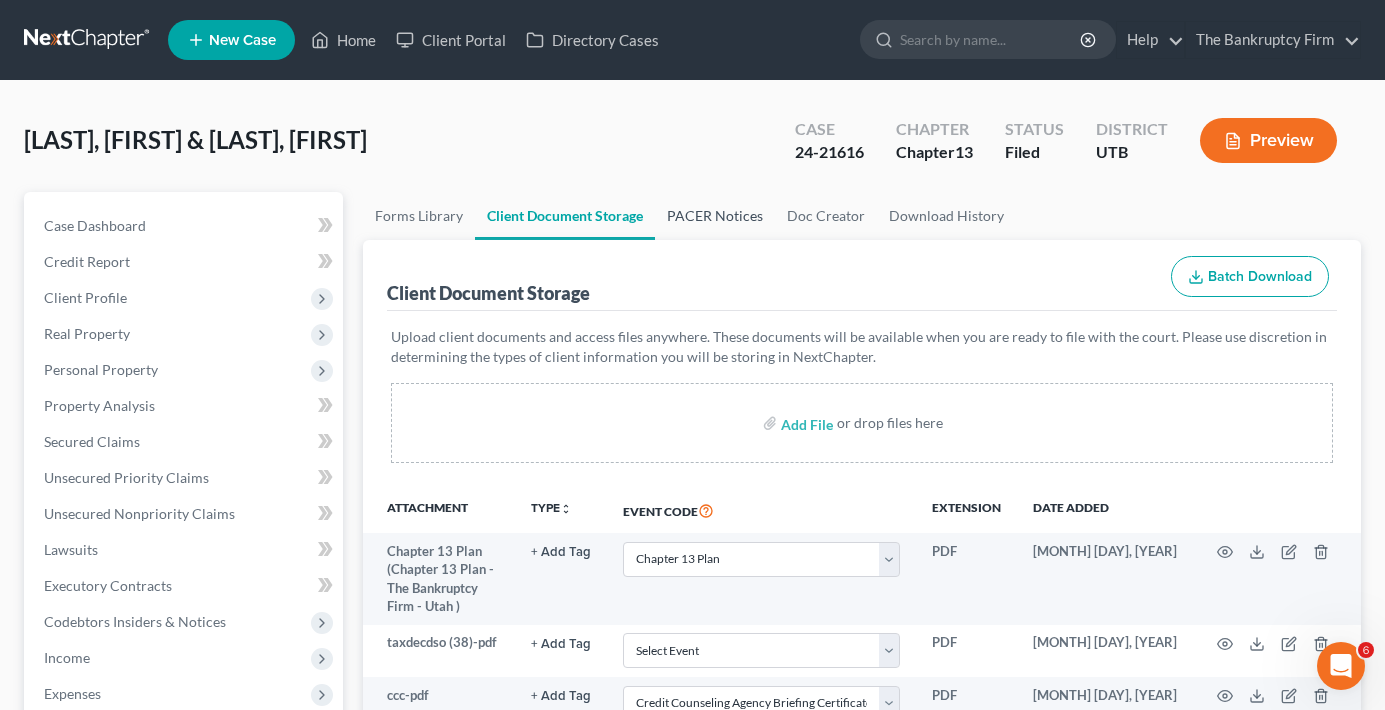 click on "PACER Notices" at bounding box center [715, 216] 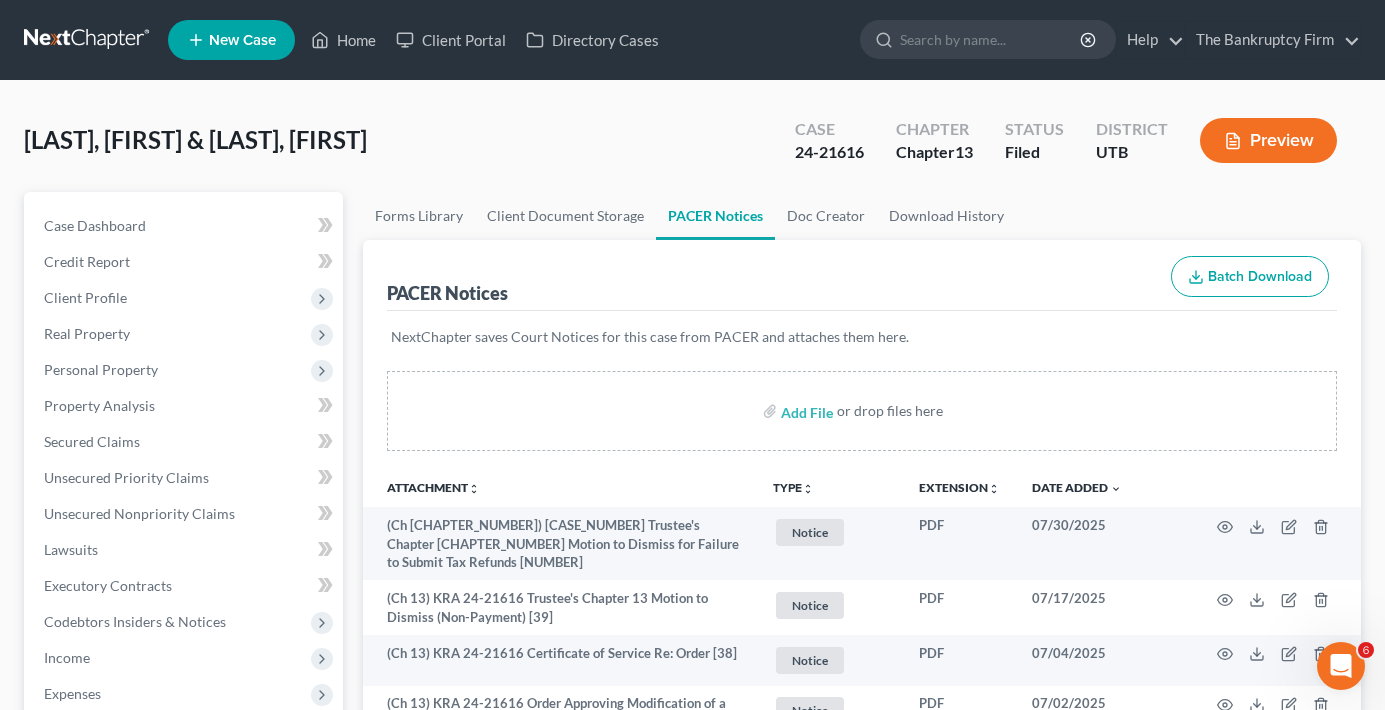 scroll, scrollTop: 300, scrollLeft: 0, axis: vertical 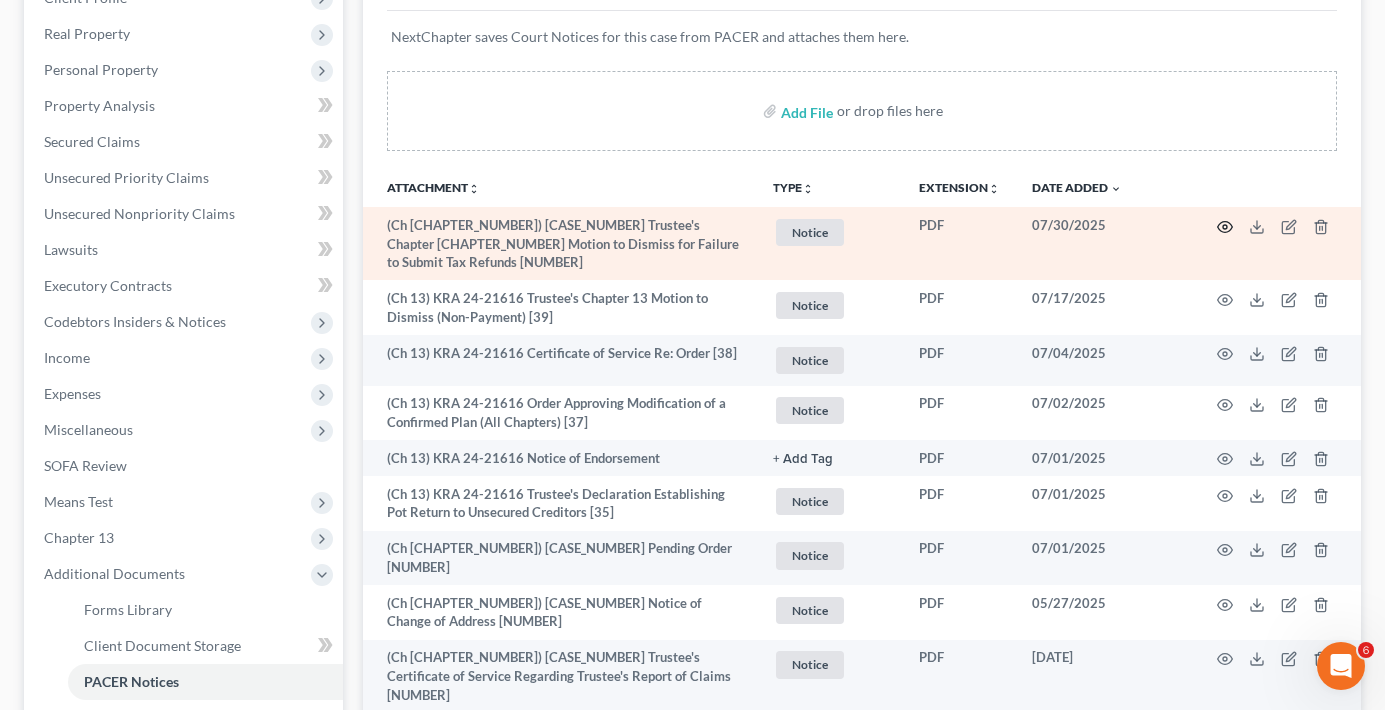 click 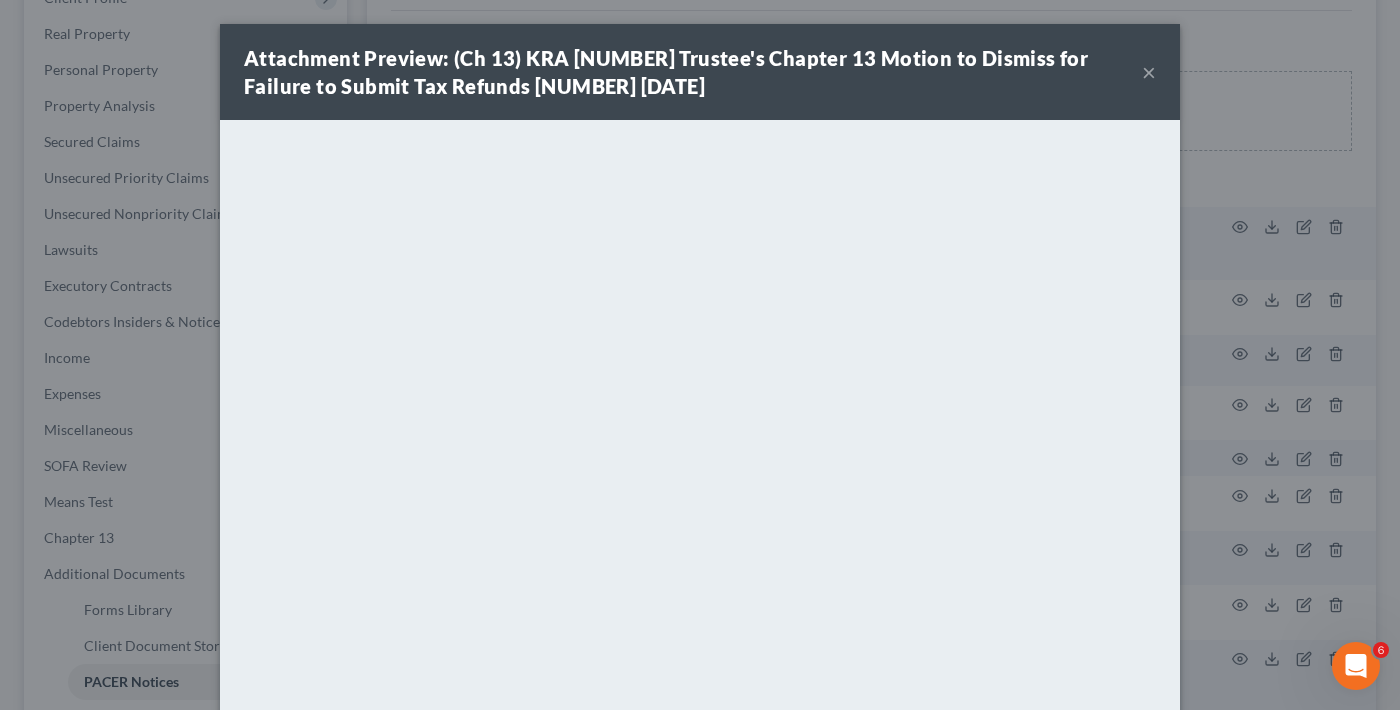 click on "×" at bounding box center [1149, 72] 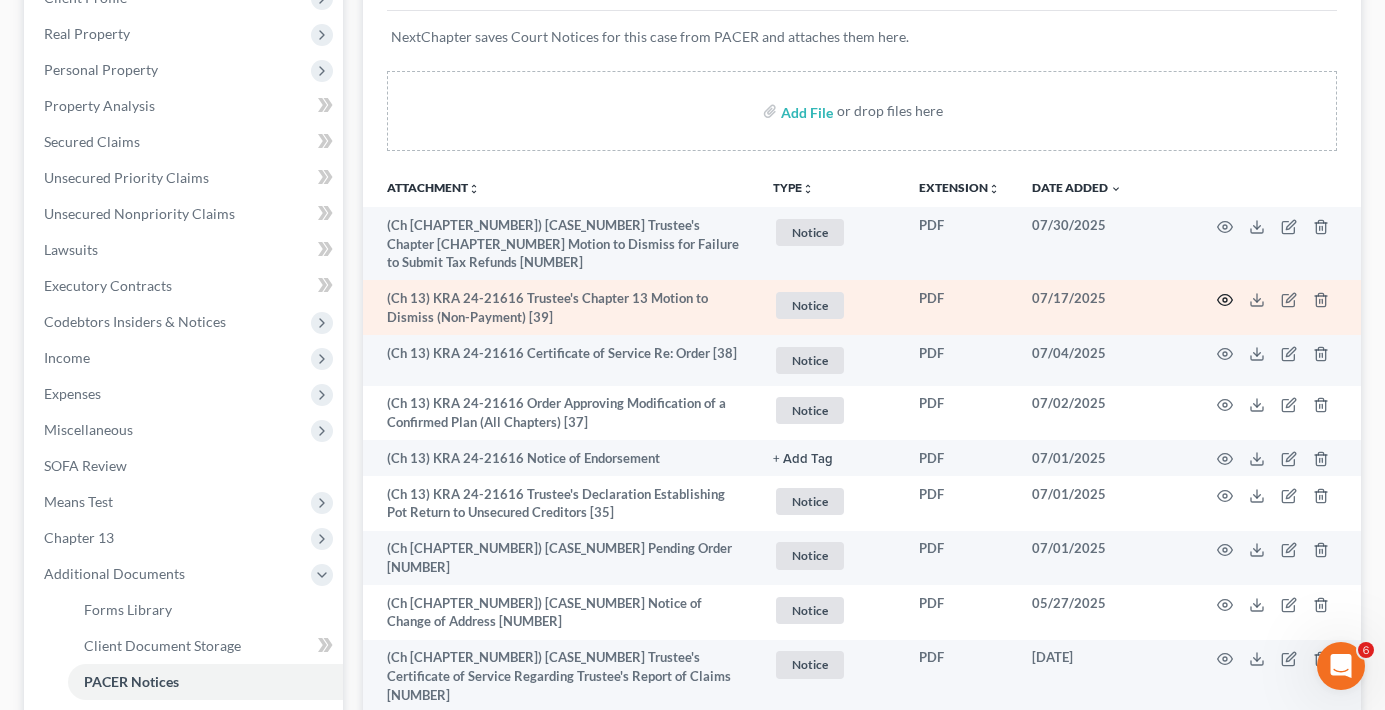 click 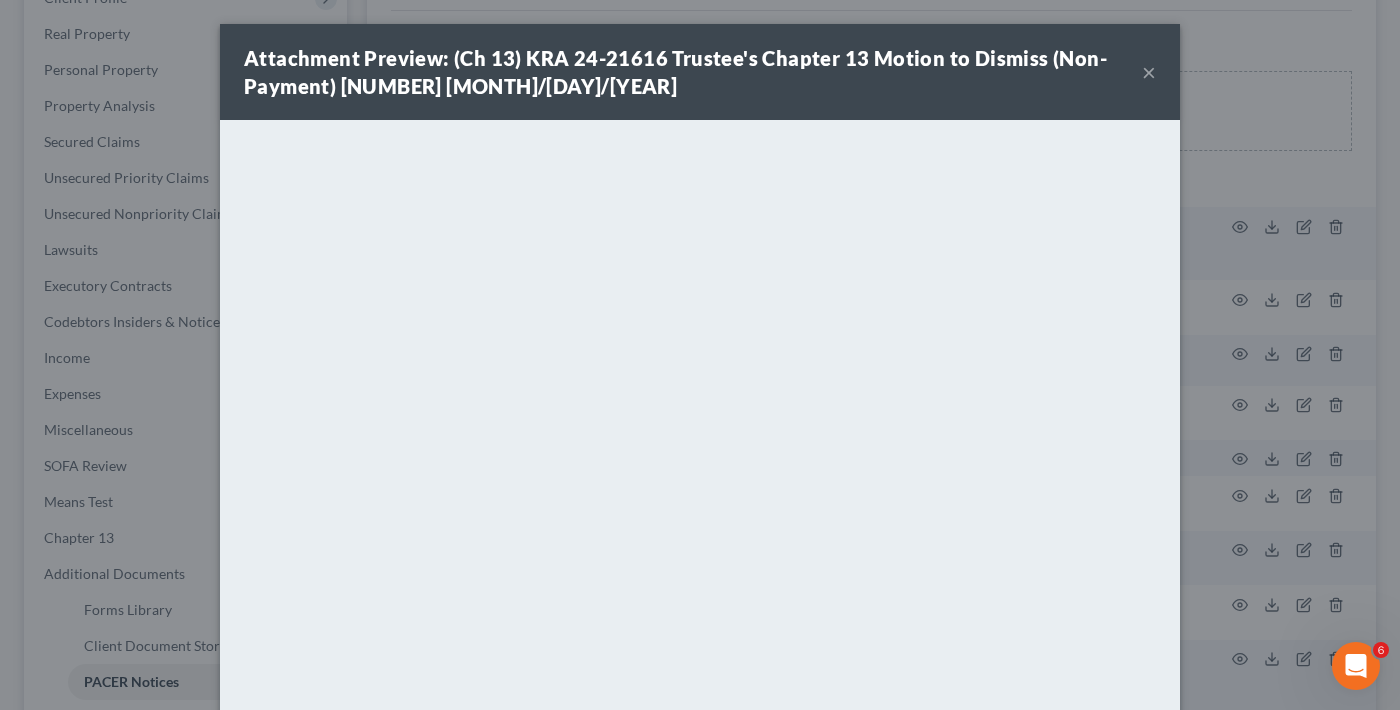 click on "Attachment Preview: (Ch 13) KRA 24-21616 Trustee's Chapter 13 Motion to Dismiss (Non-Payment) [NUMBER] [MONTH]/[DAY]/[YEAR]" at bounding box center [700, 72] 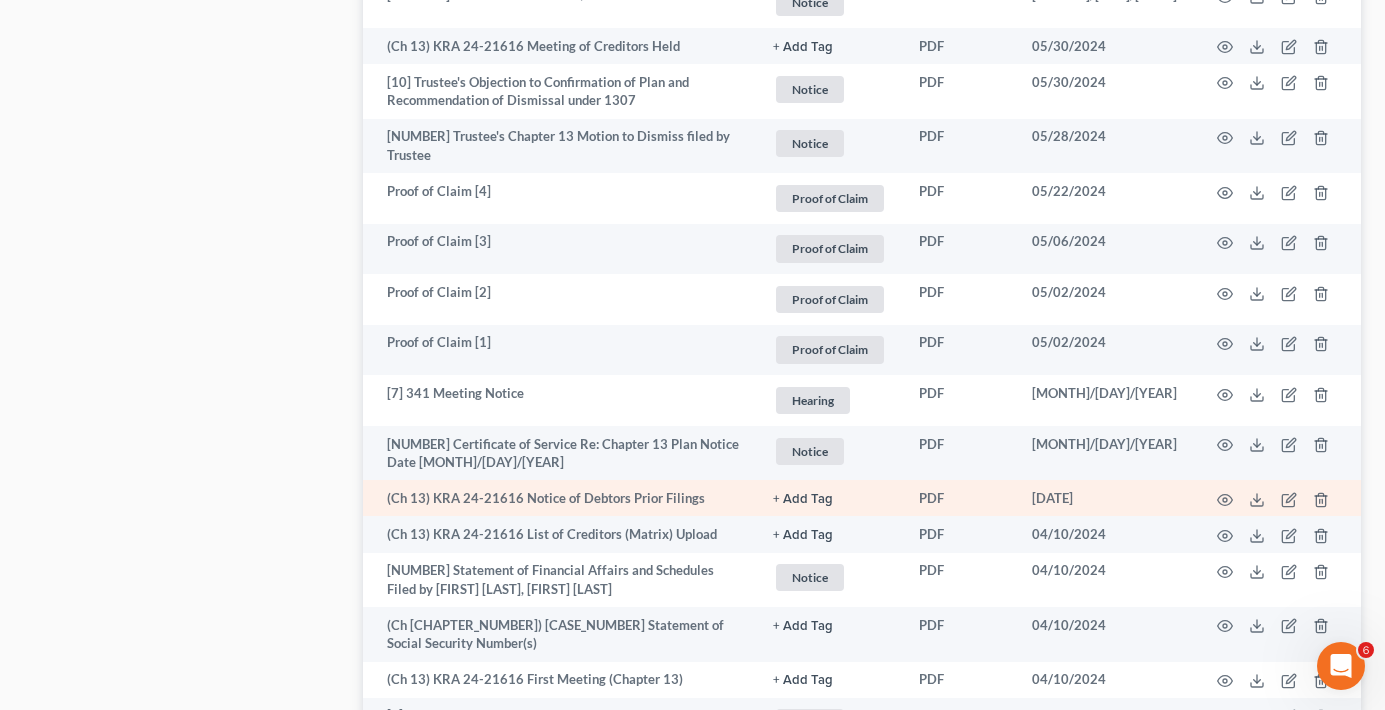 scroll, scrollTop: 2846, scrollLeft: 0, axis: vertical 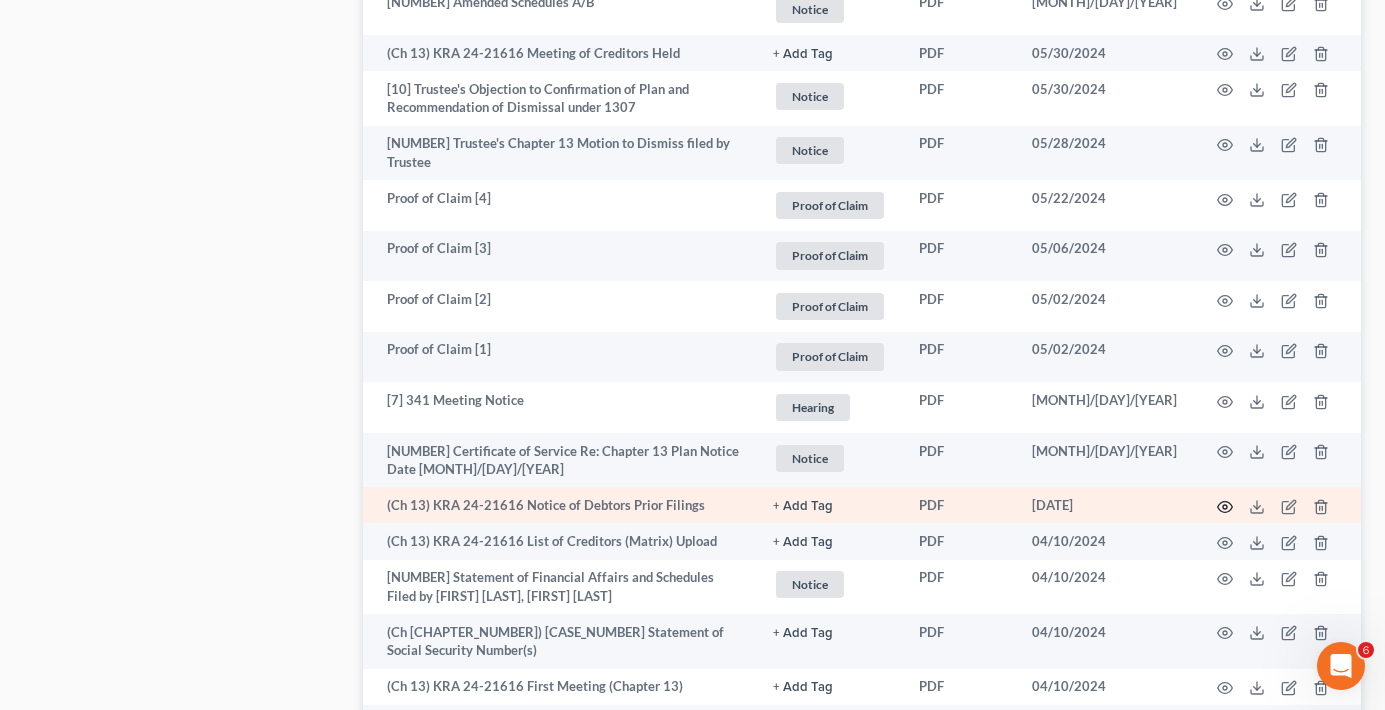click 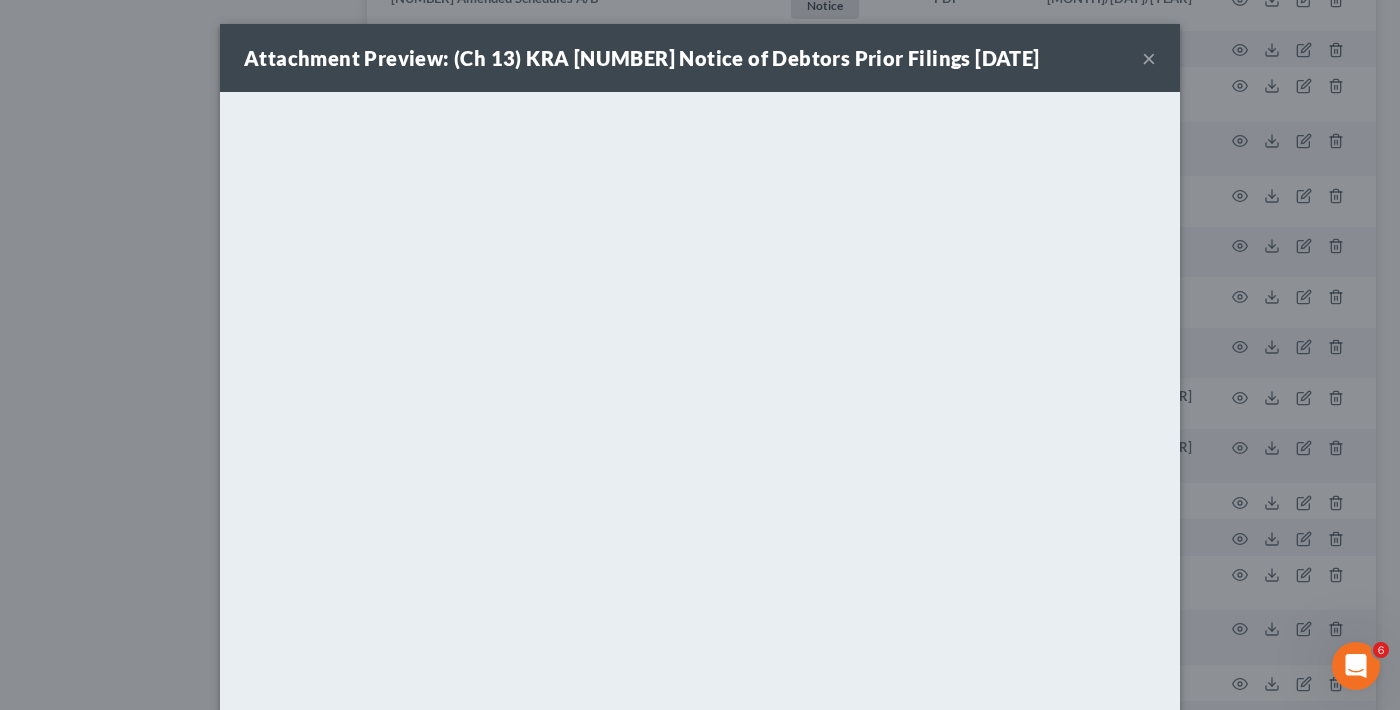 click on "×" at bounding box center (1149, 58) 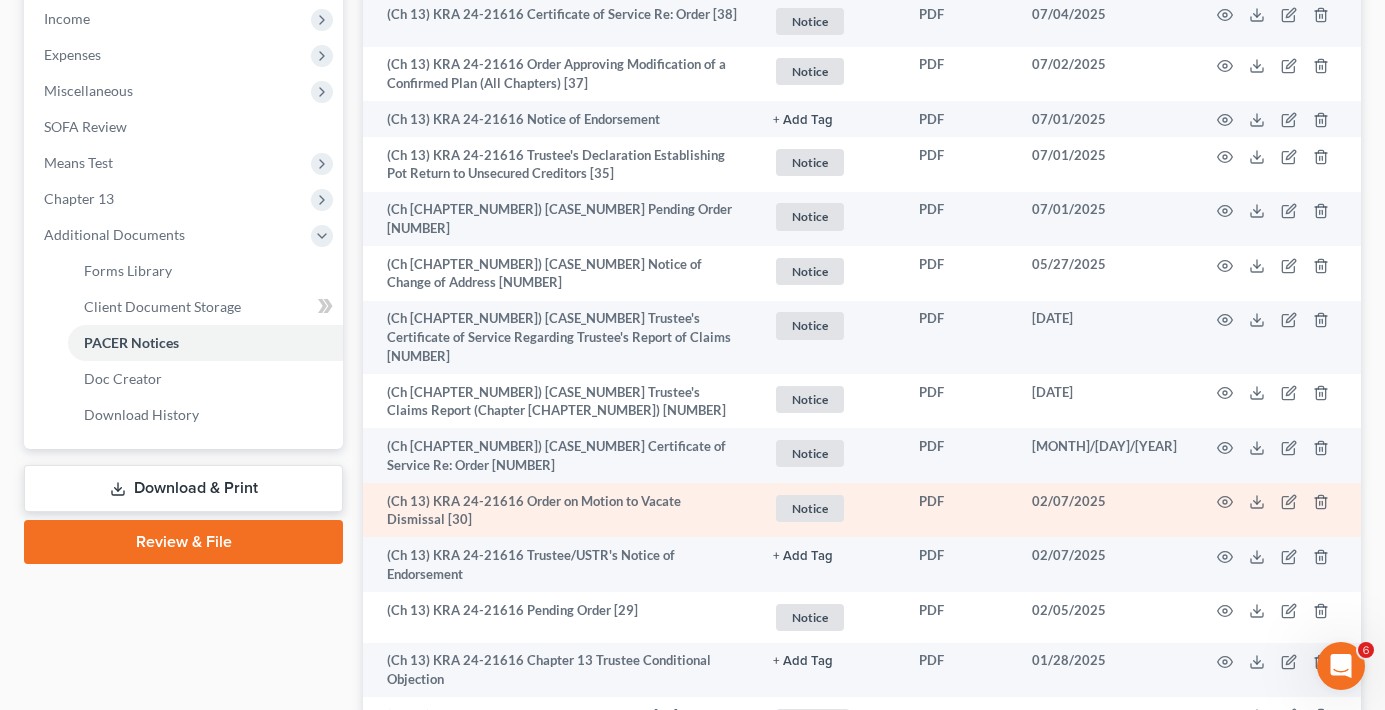 scroll, scrollTop: 246, scrollLeft: 0, axis: vertical 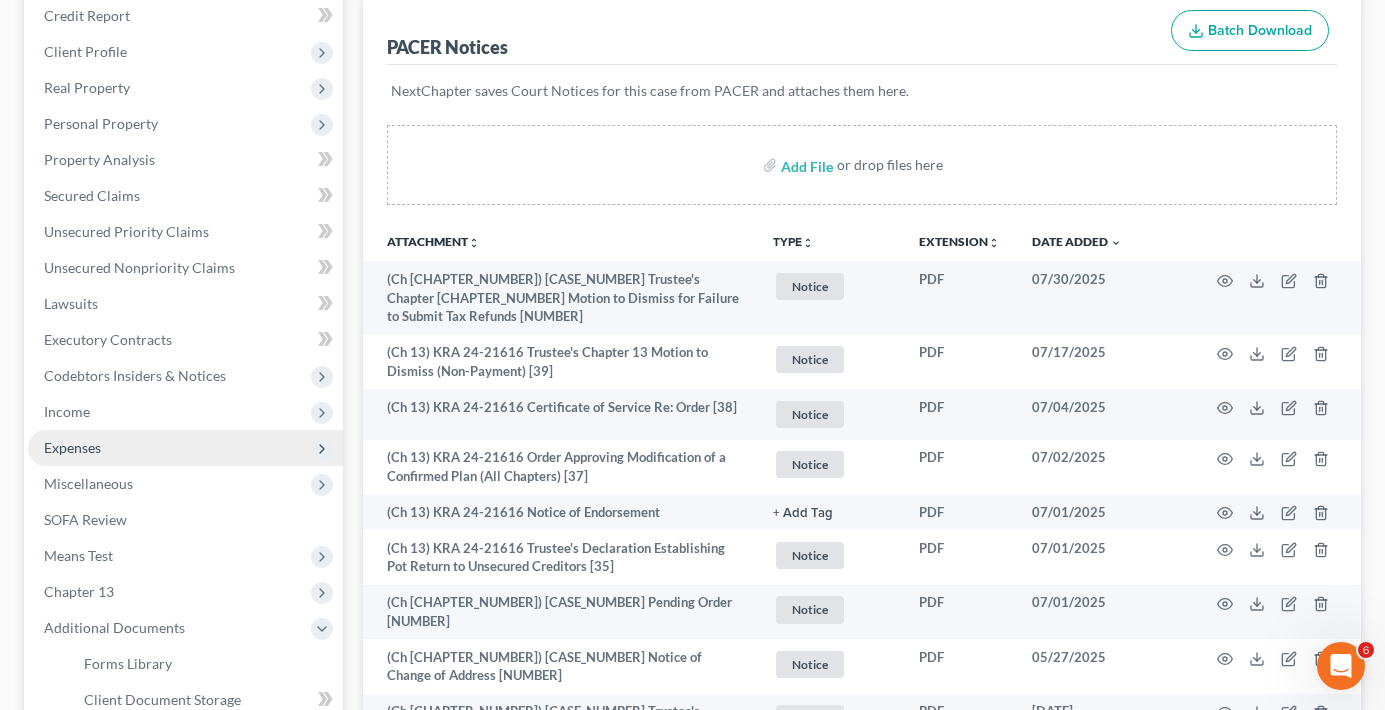 click on "Expenses" at bounding box center [72, 447] 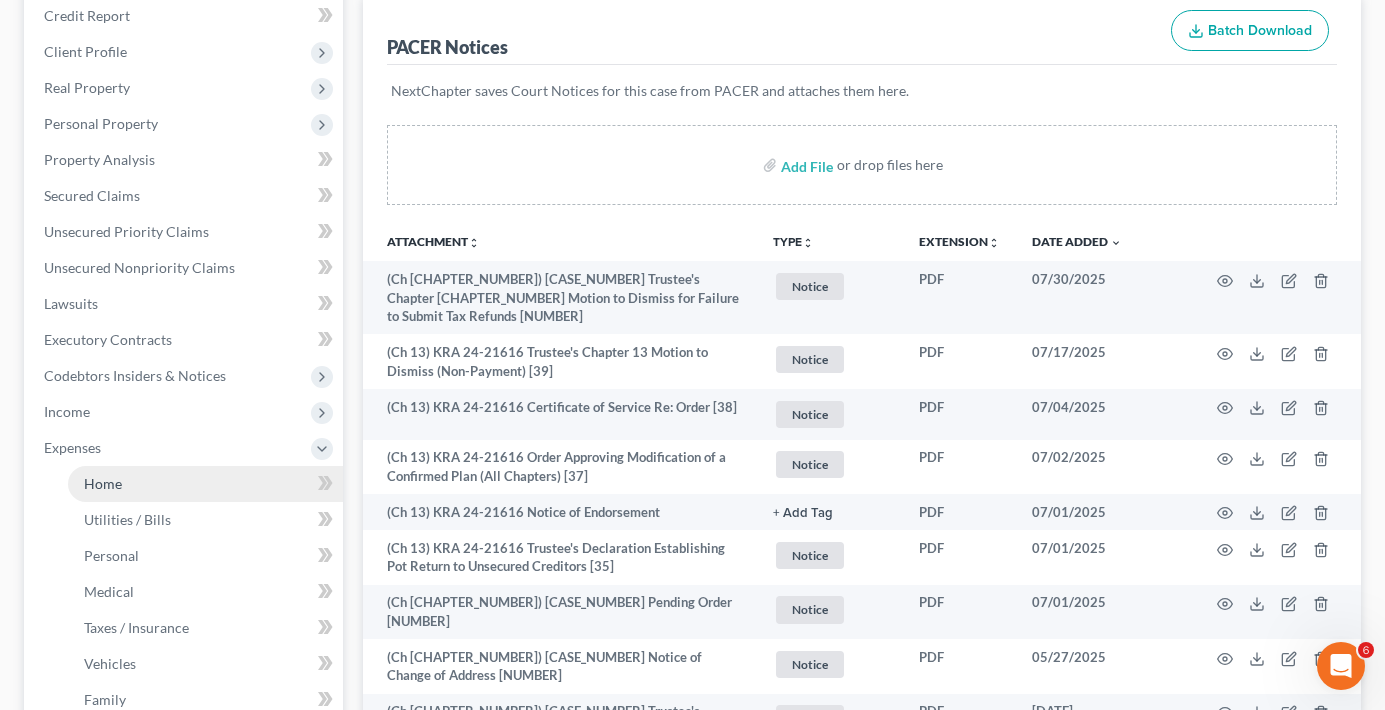 click on "Home" at bounding box center (205, 484) 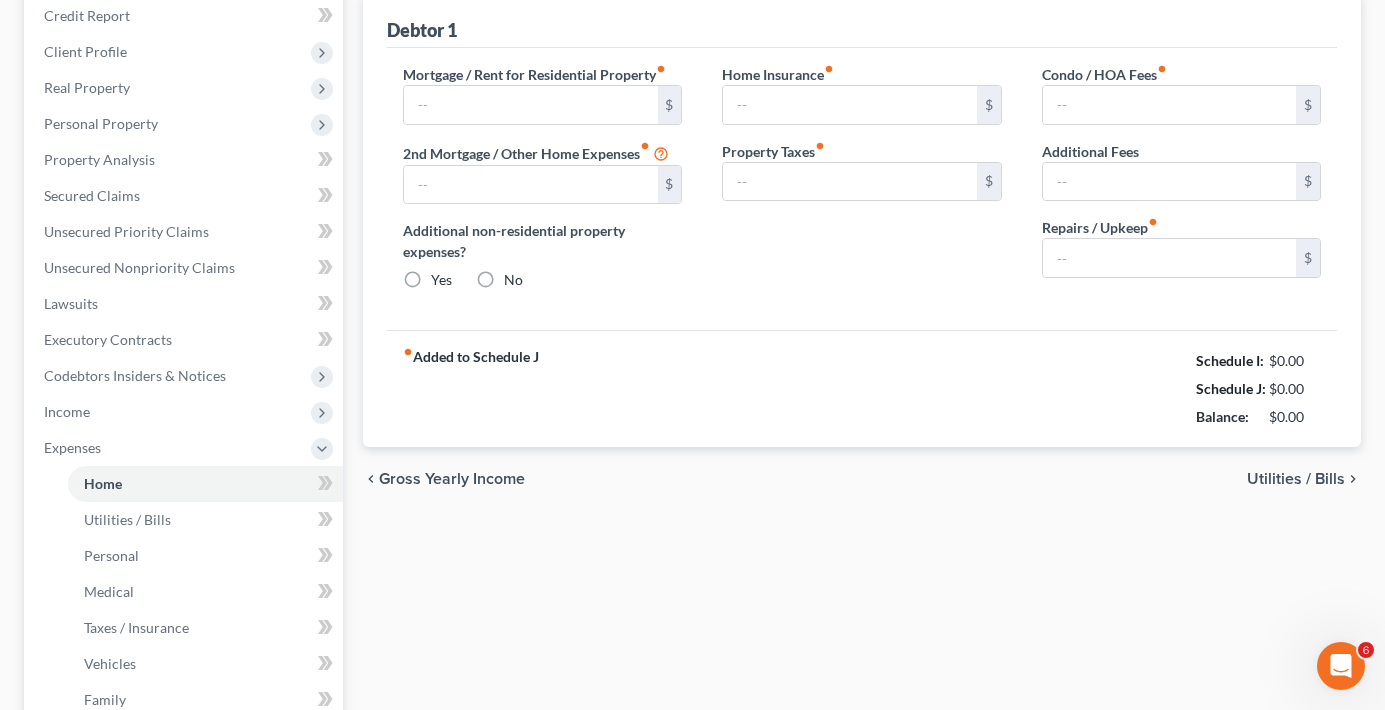 type on "0.00" 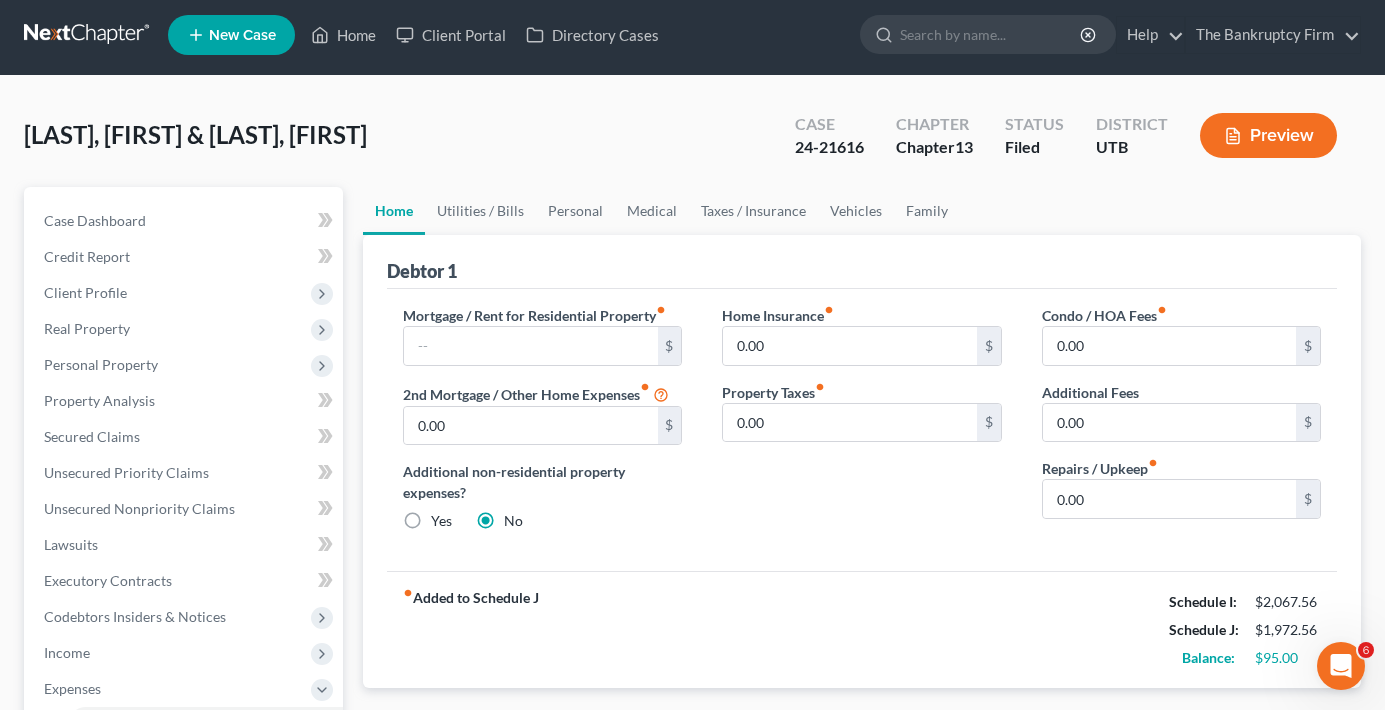 scroll, scrollTop: 0, scrollLeft: 0, axis: both 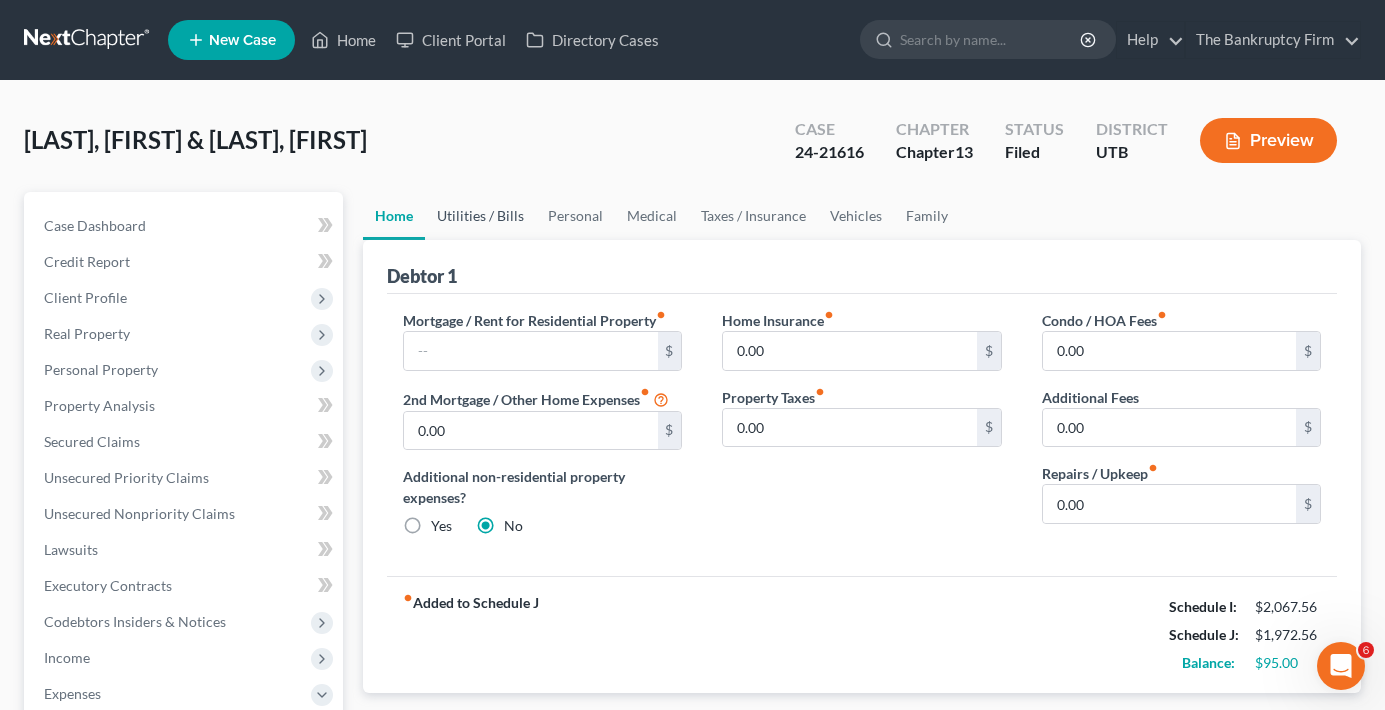 click on "Utilities / Bills" at bounding box center (480, 216) 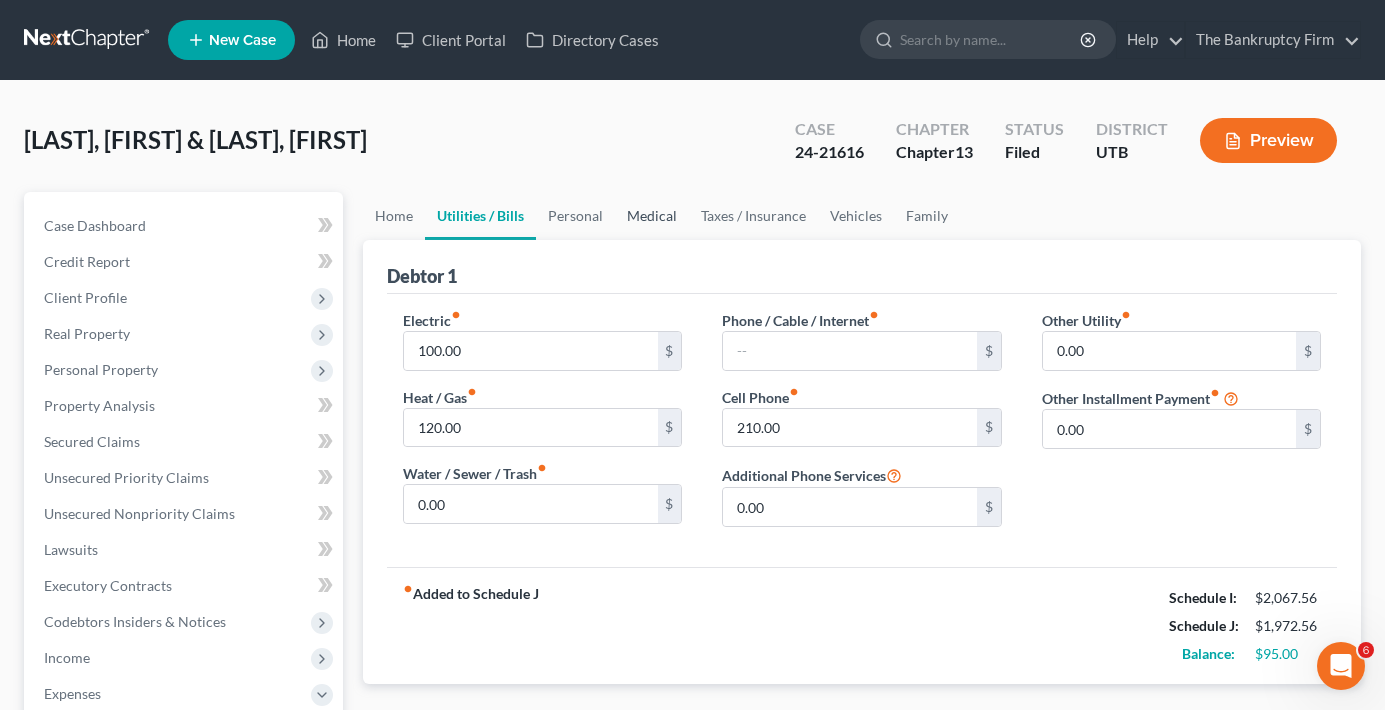 click on "Medical" at bounding box center (652, 216) 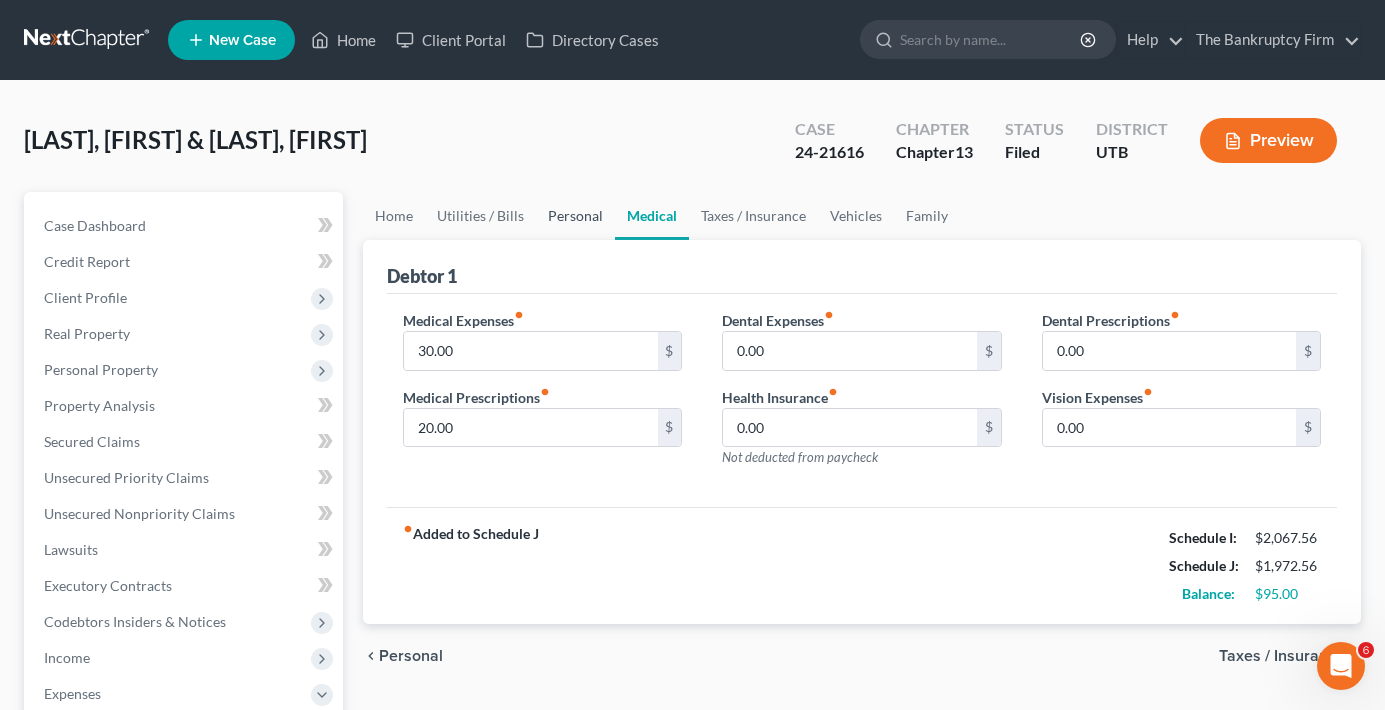 click on "Personal" at bounding box center [575, 216] 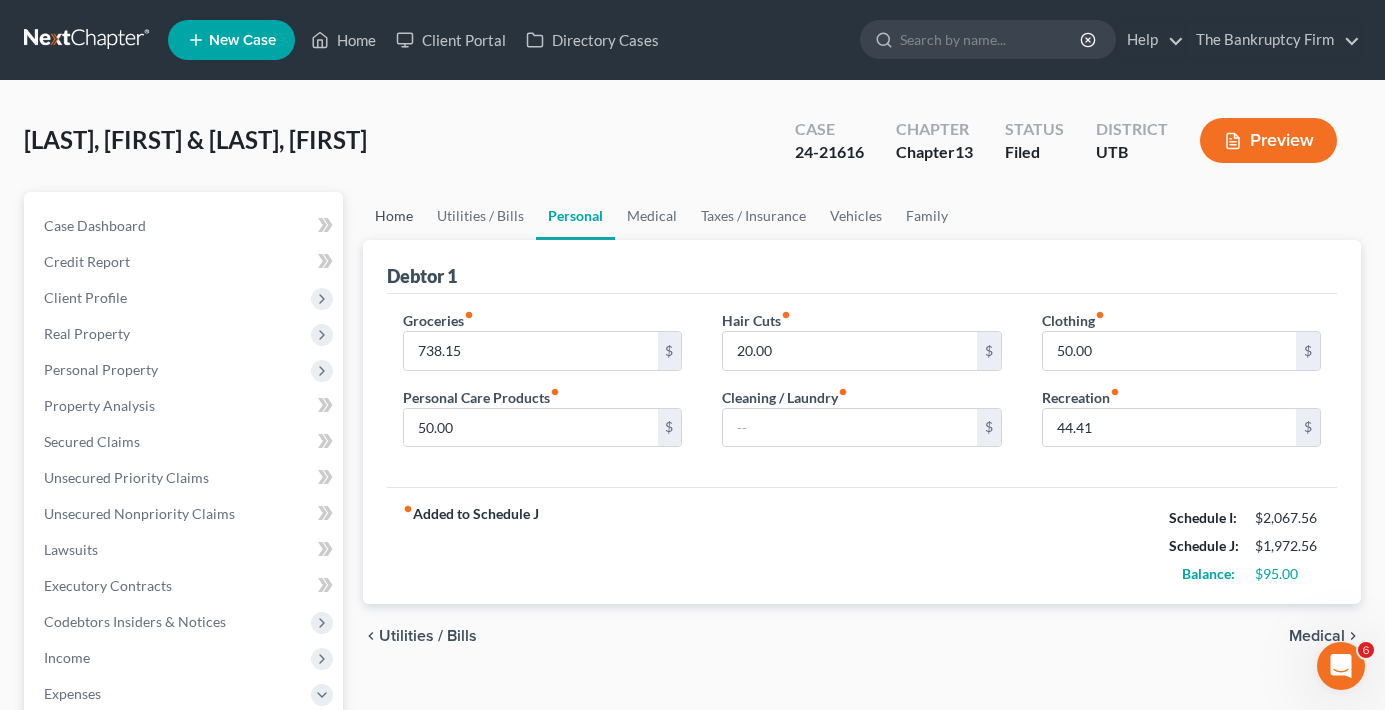click on "Home" at bounding box center [394, 216] 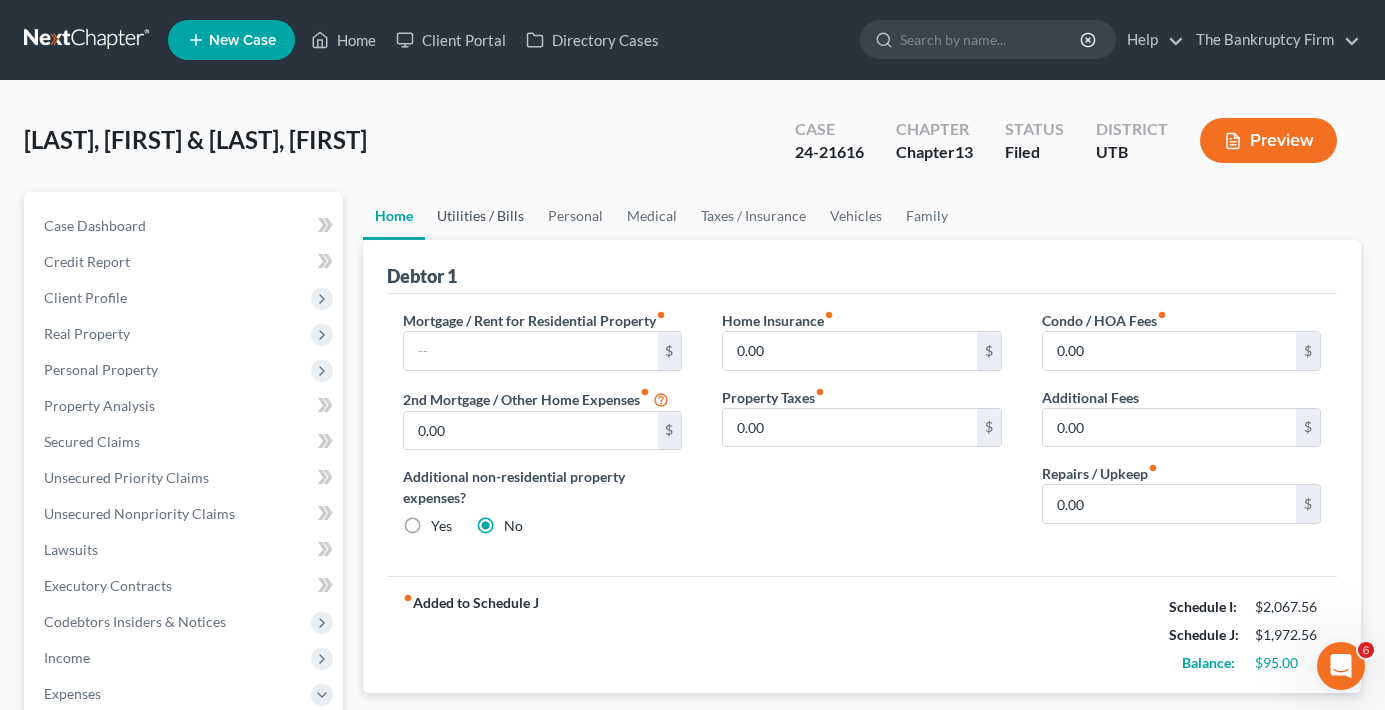 click on "Utilities / Bills" at bounding box center (480, 216) 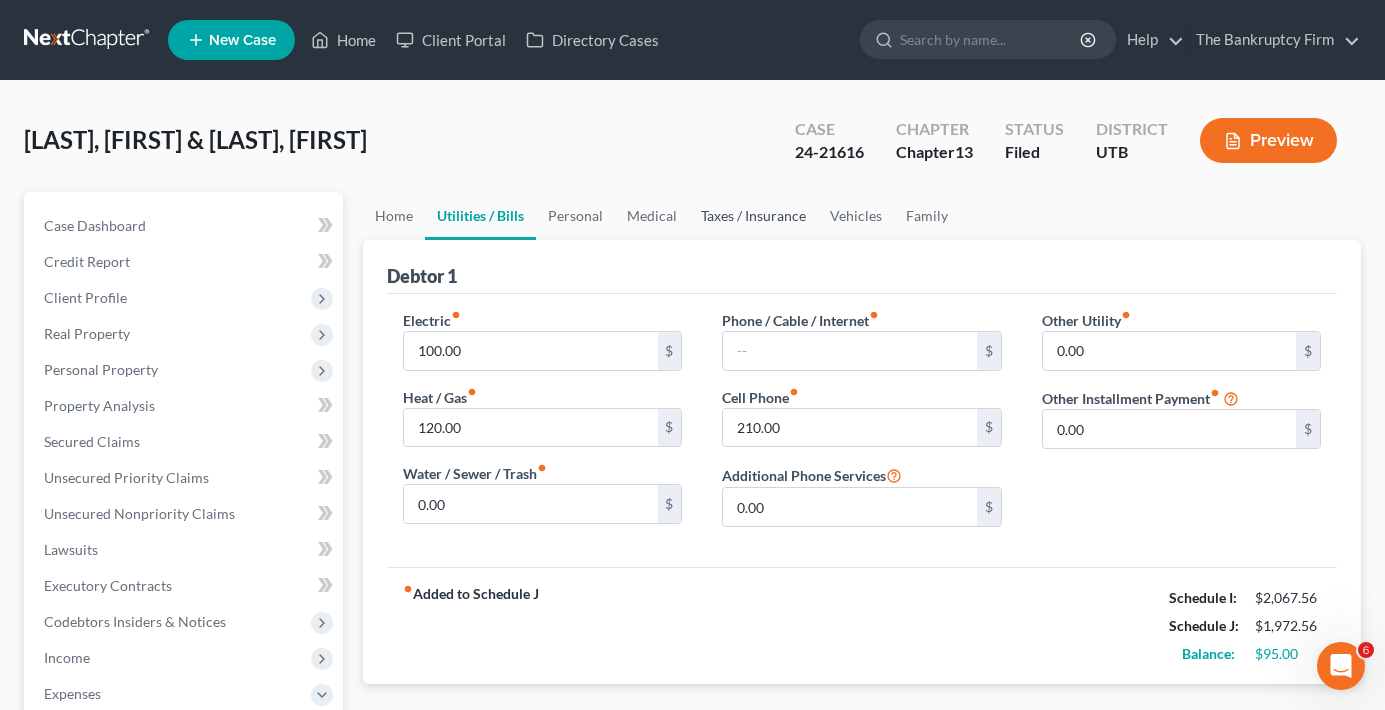 click on "Taxes / Insurance" at bounding box center [753, 216] 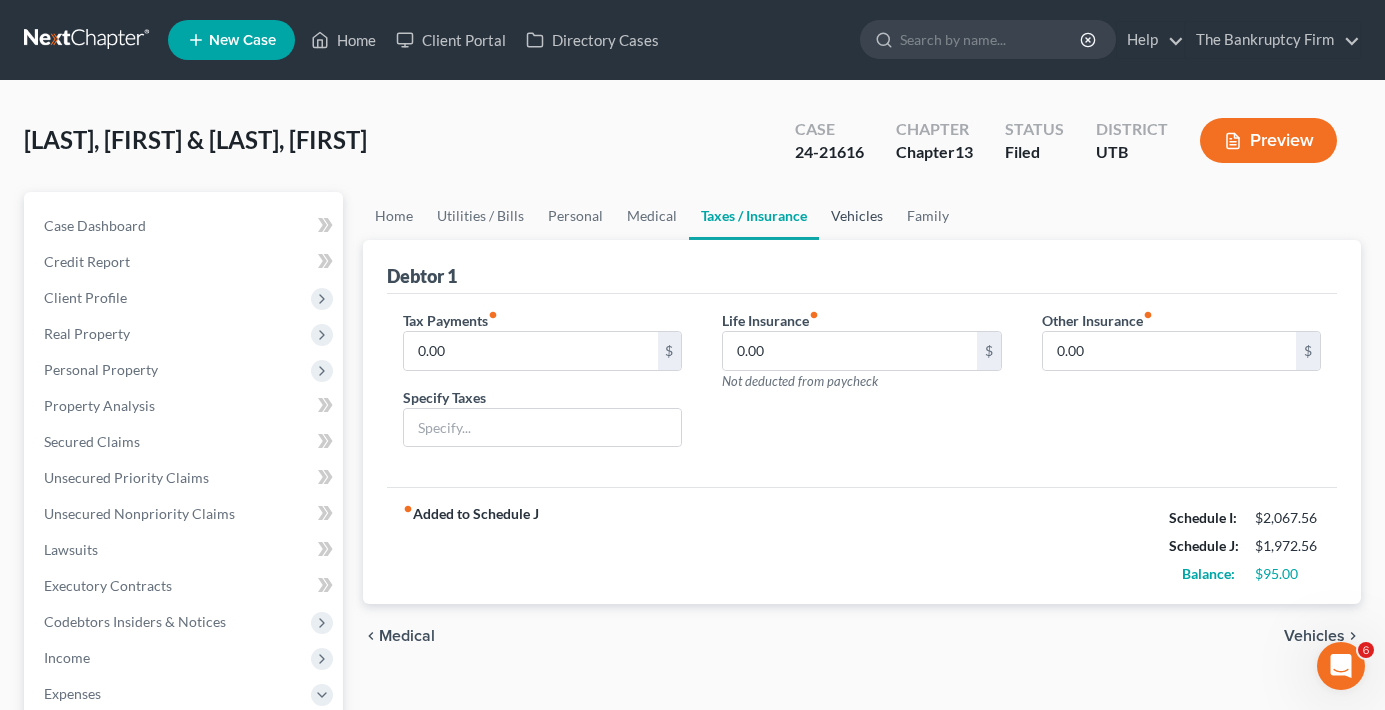 click on "Vehicles" at bounding box center [857, 216] 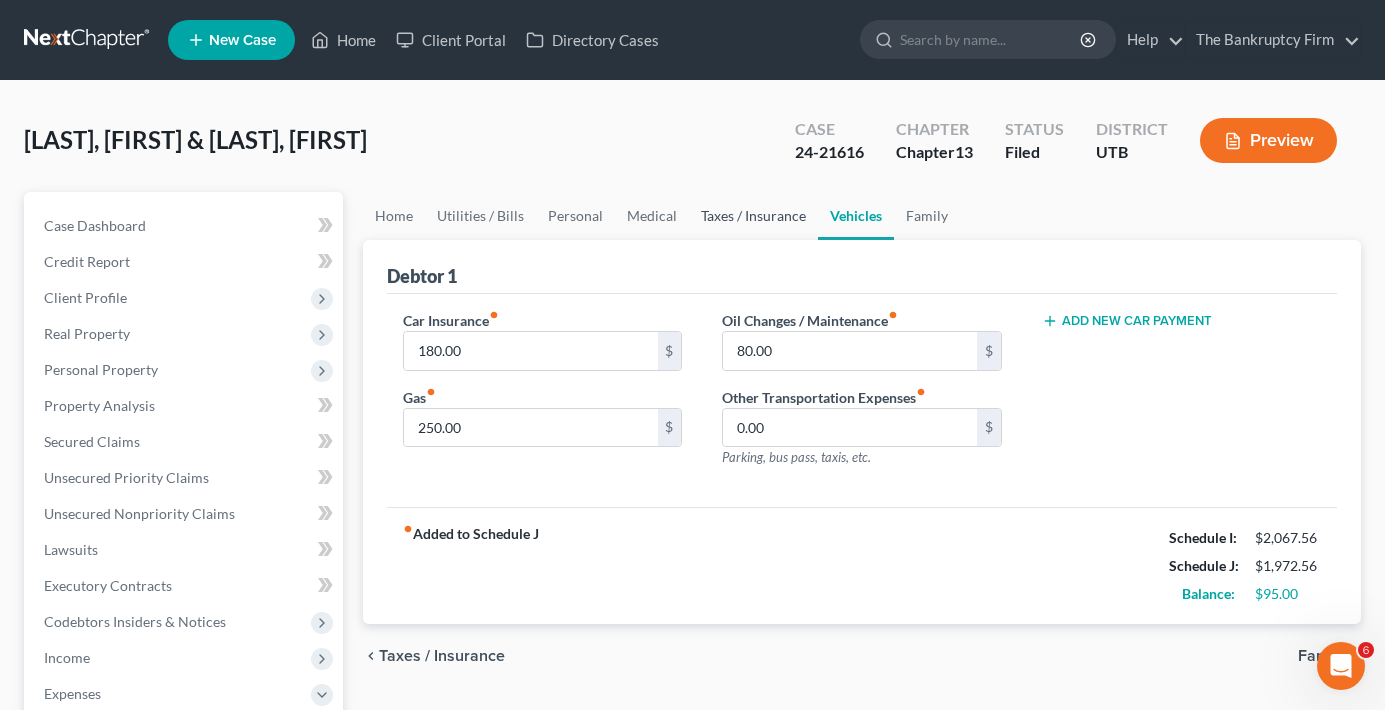 click on "Taxes / Insurance" at bounding box center [753, 216] 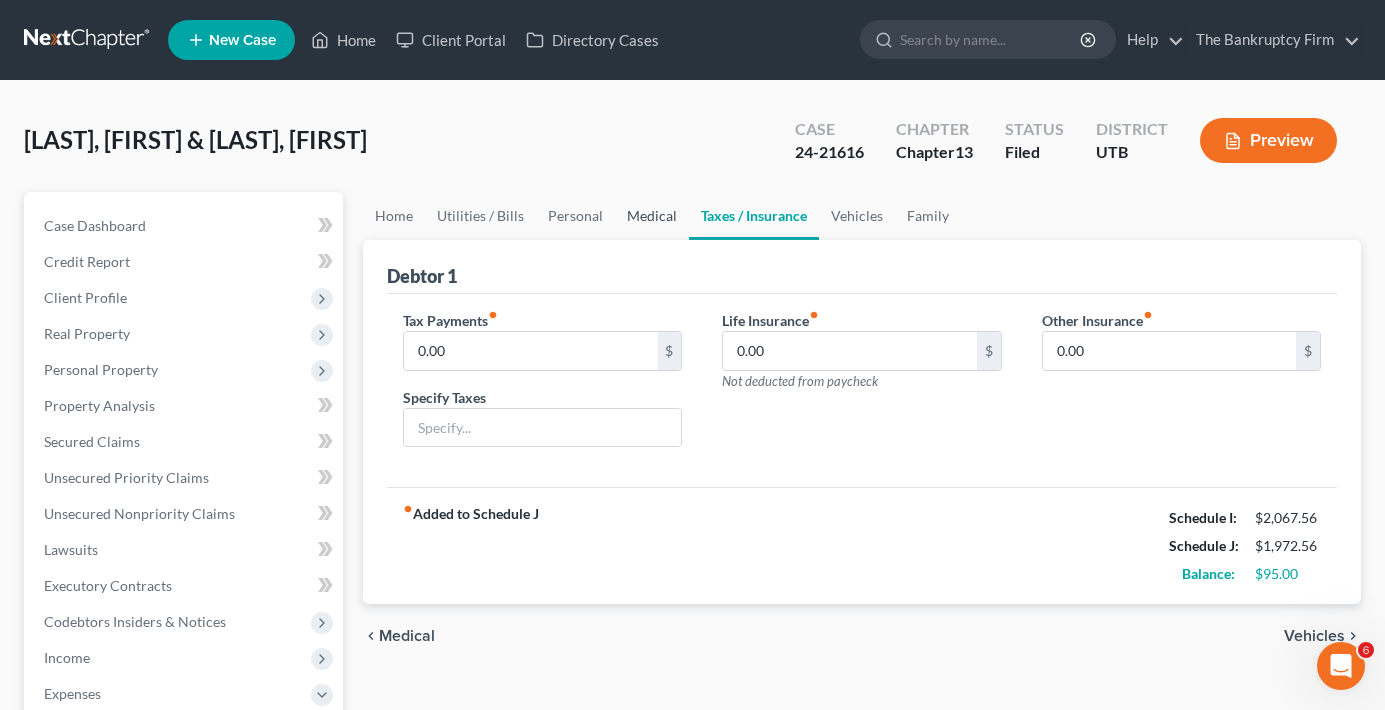 click on "Medical" at bounding box center (652, 216) 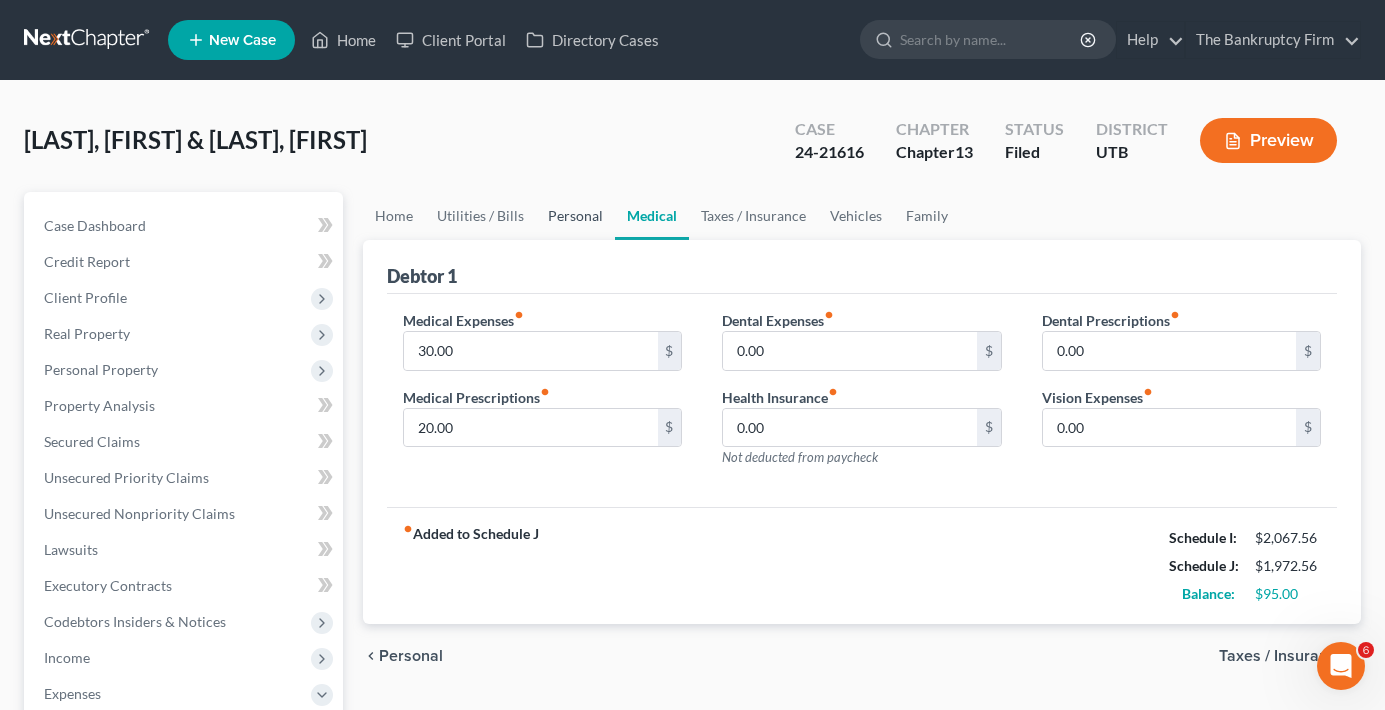 click on "Personal" at bounding box center (575, 216) 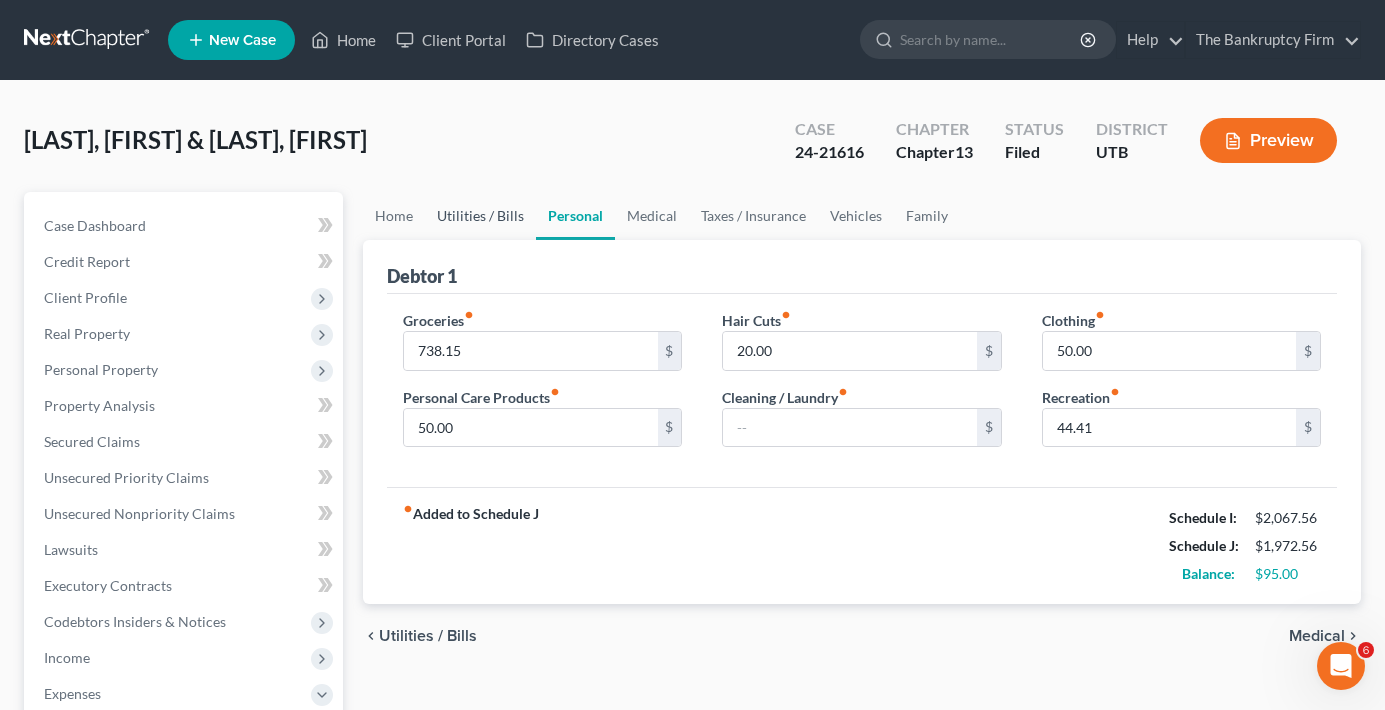 click on "Utilities / Bills" at bounding box center [480, 216] 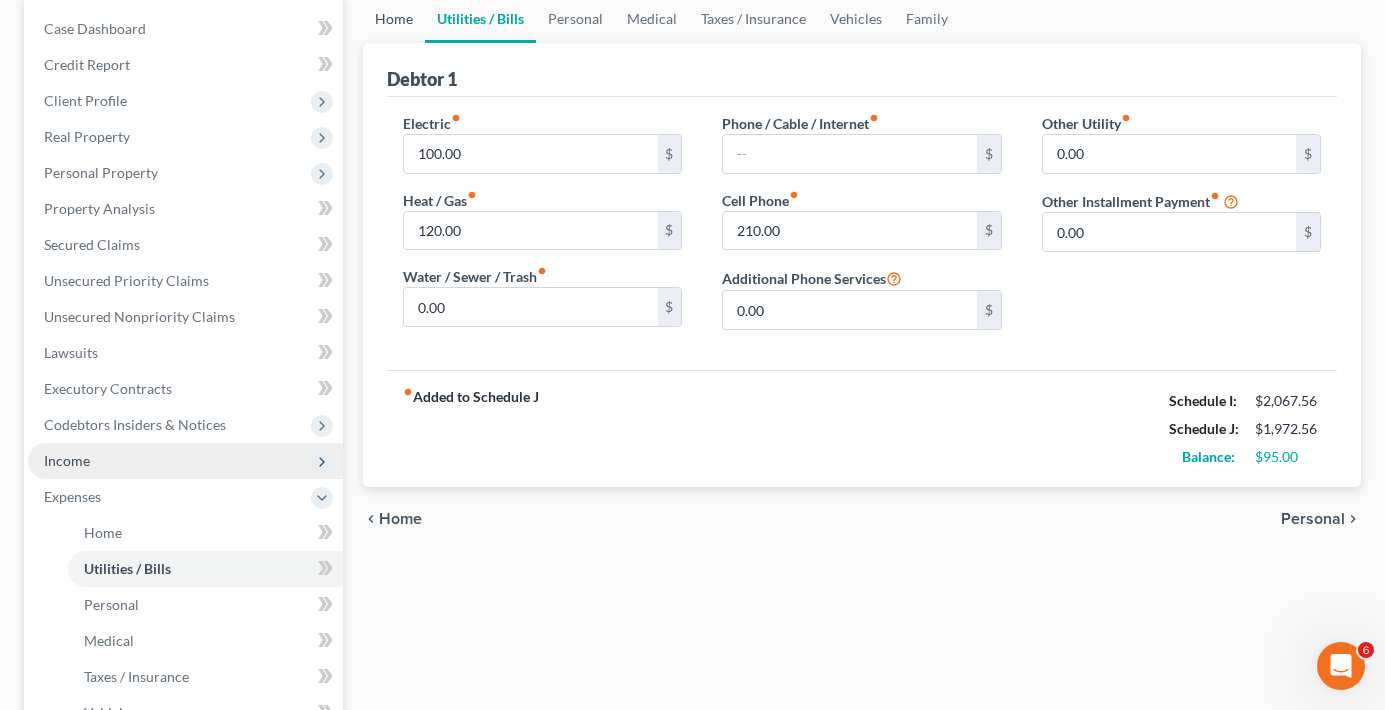 scroll, scrollTop: 200, scrollLeft: 0, axis: vertical 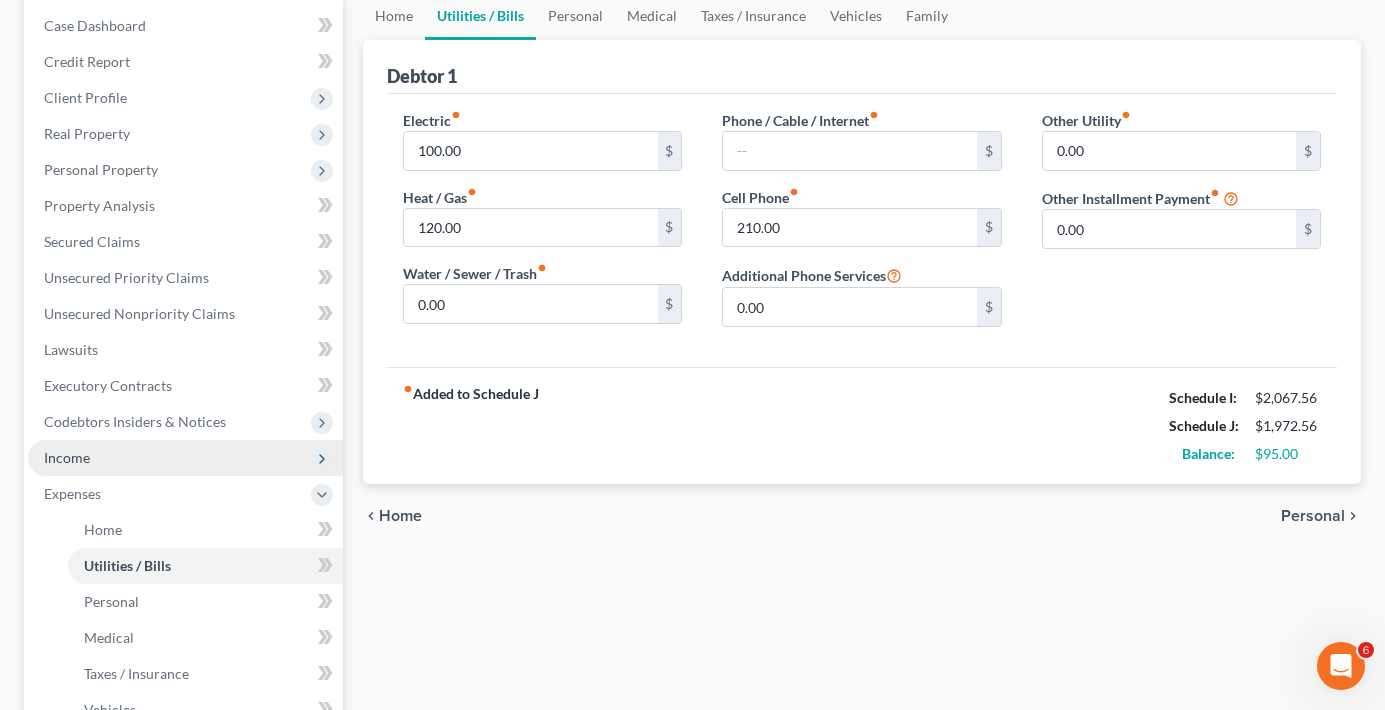 click on "Income" at bounding box center [185, 458] 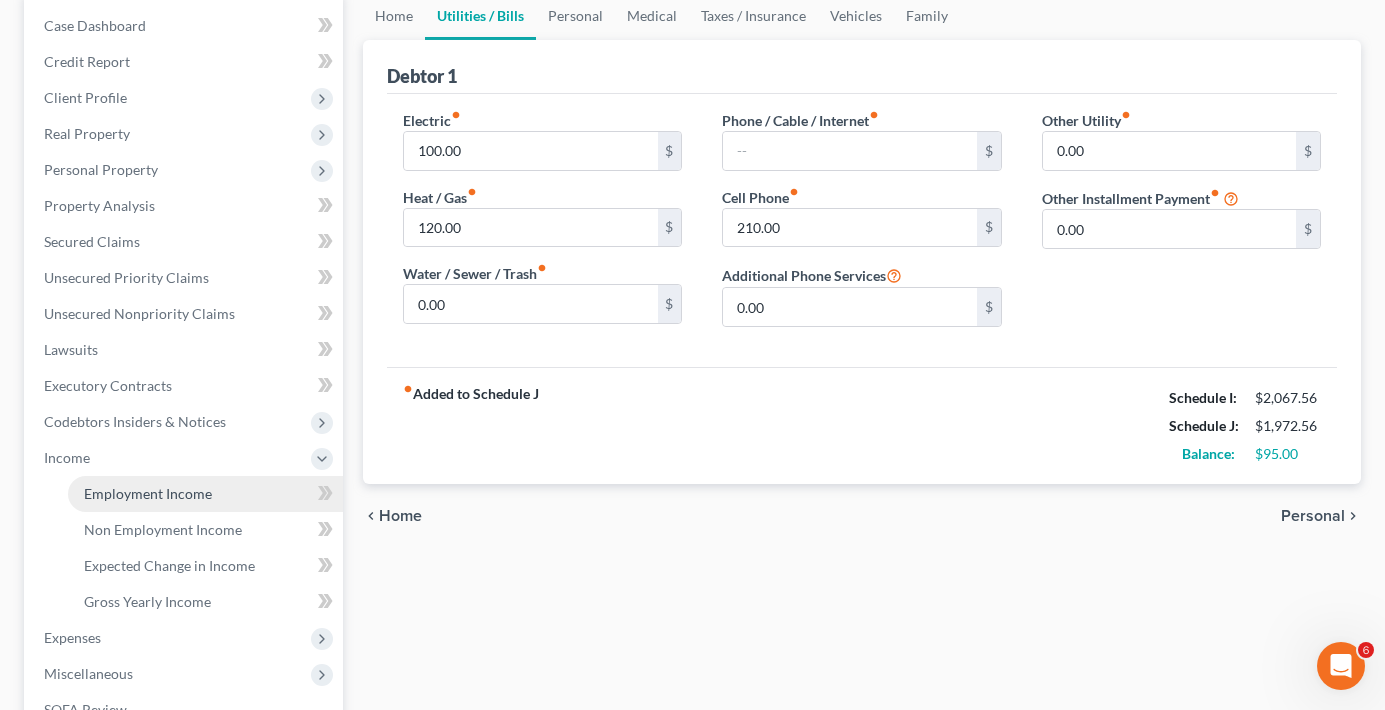 click on "Employment Income" at bounding box center (148, 493) 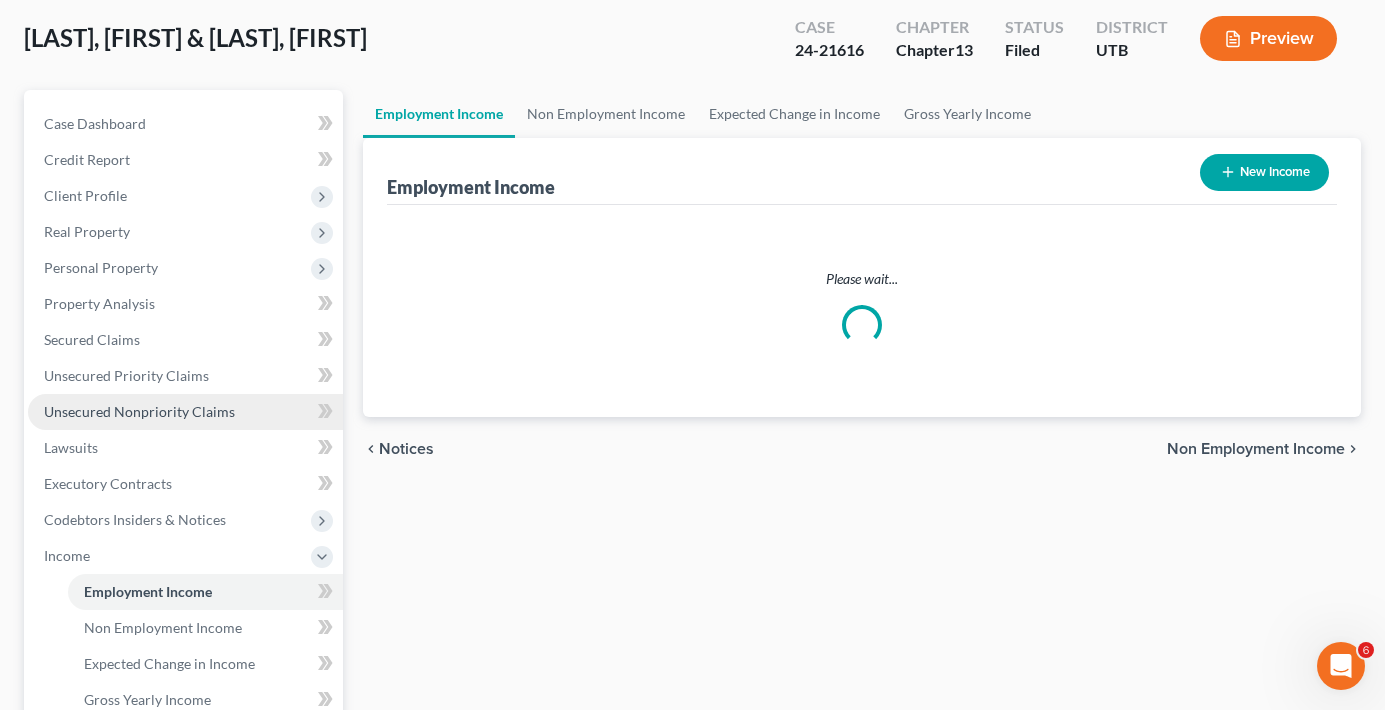 scroll, scrollTop: 0, scrollLeft: 0, axis: both 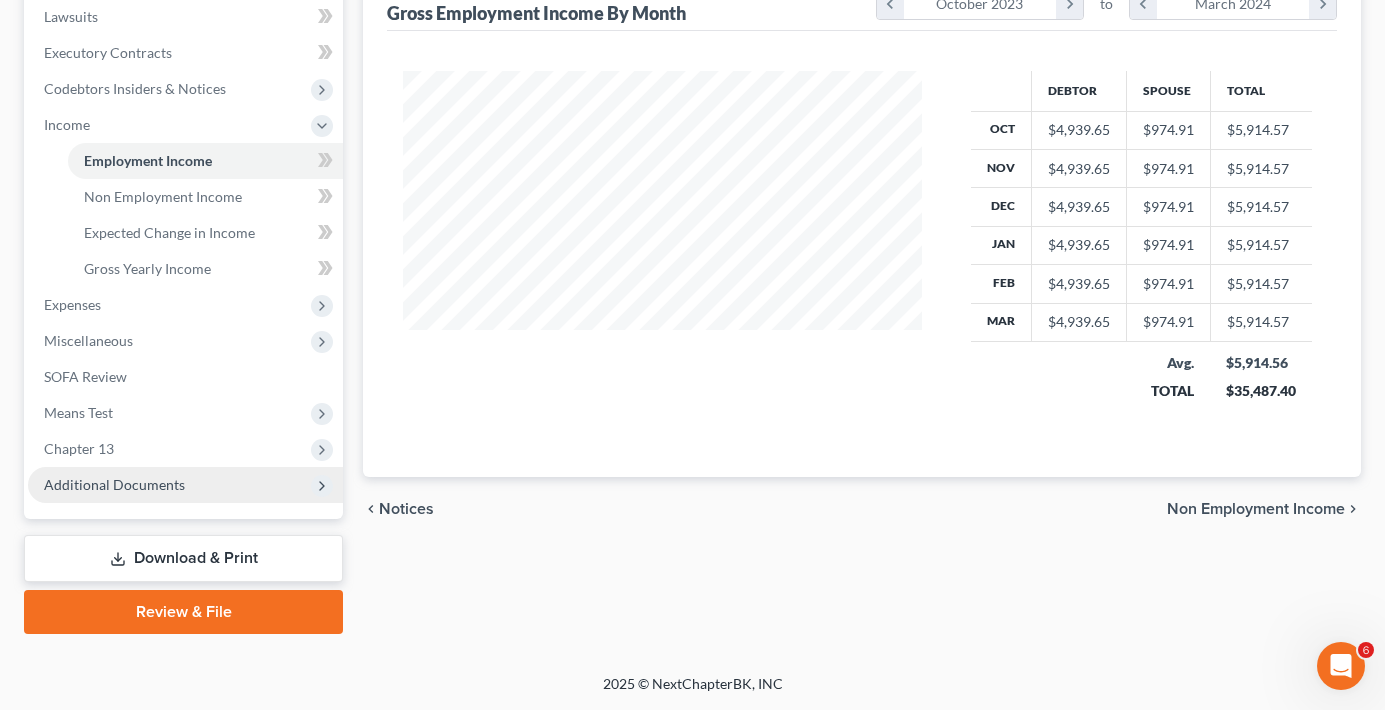 click on "Additional Documents" at bounding box center (114, 484) 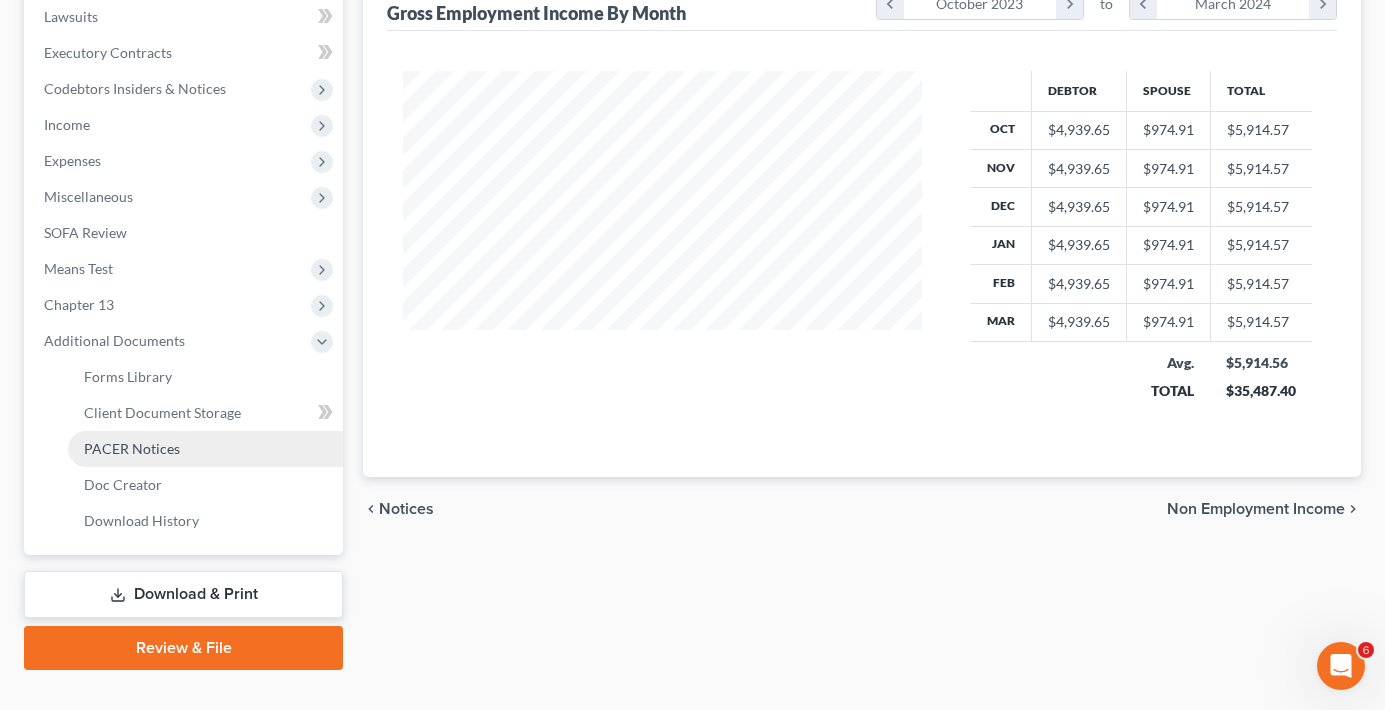 click on "PACER Notices" at bounding box center (132, 448) 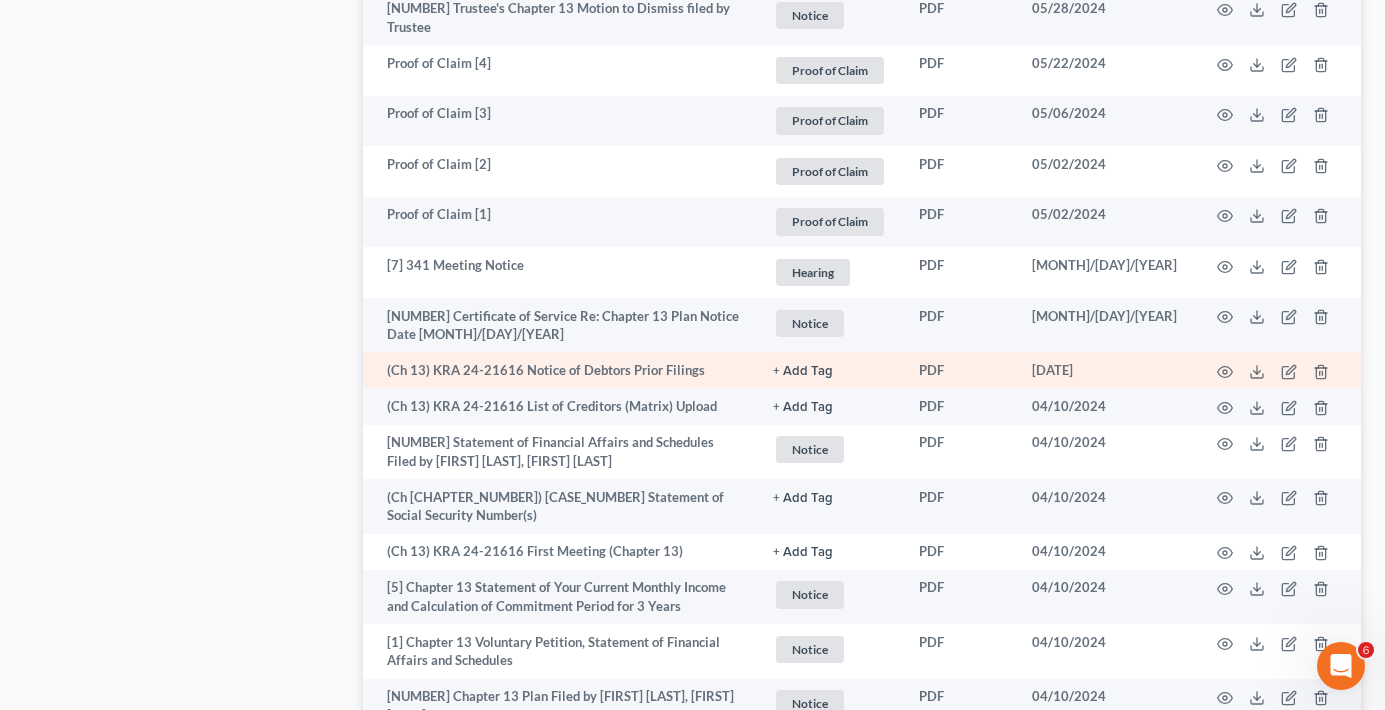 scroll, scrollTop: 2946, scrollLeft: 0, axis: vertical 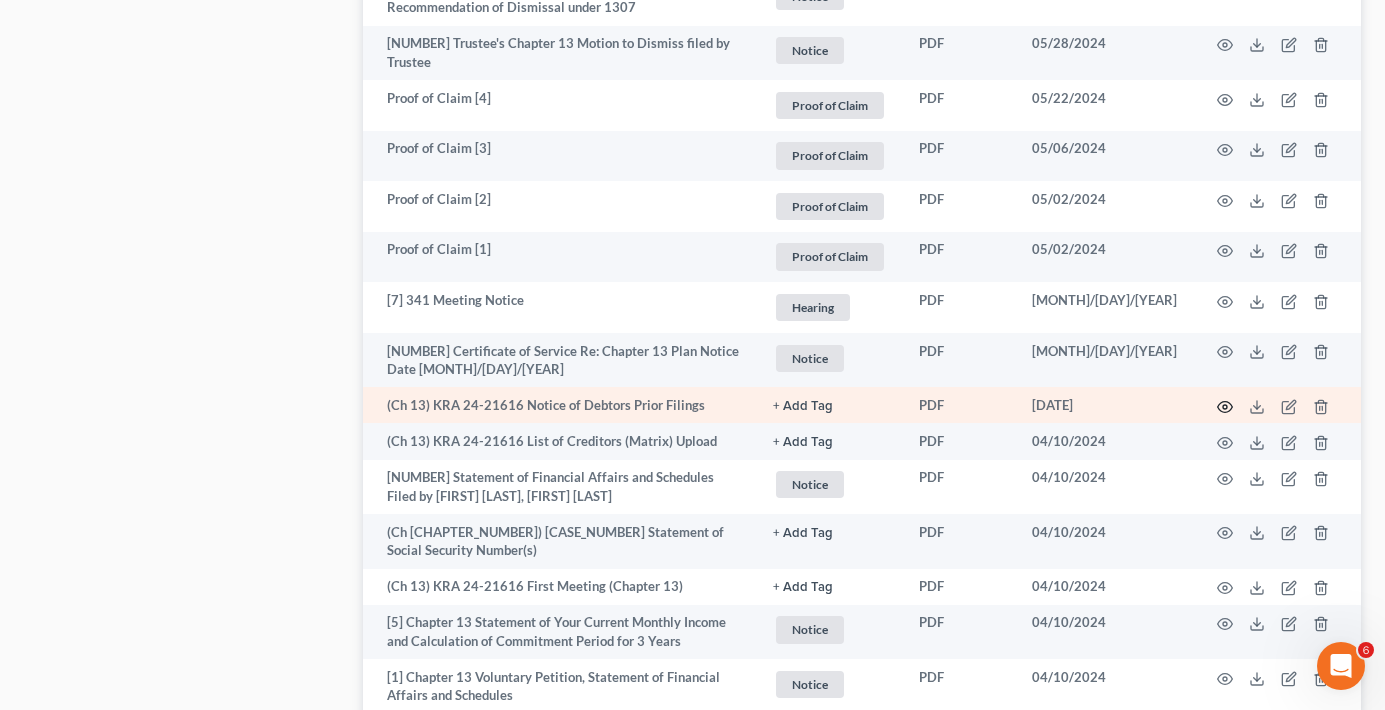 click 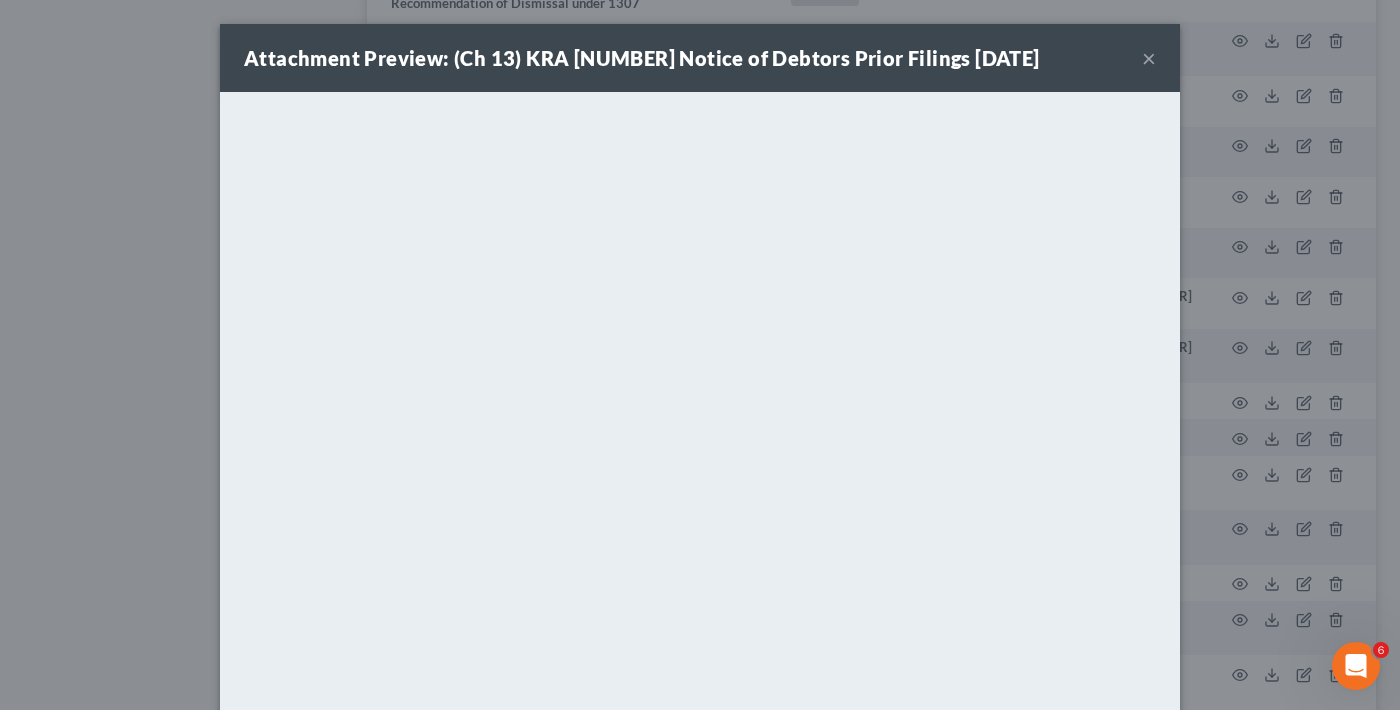 click on "×" at bounding box center (1149, 58) 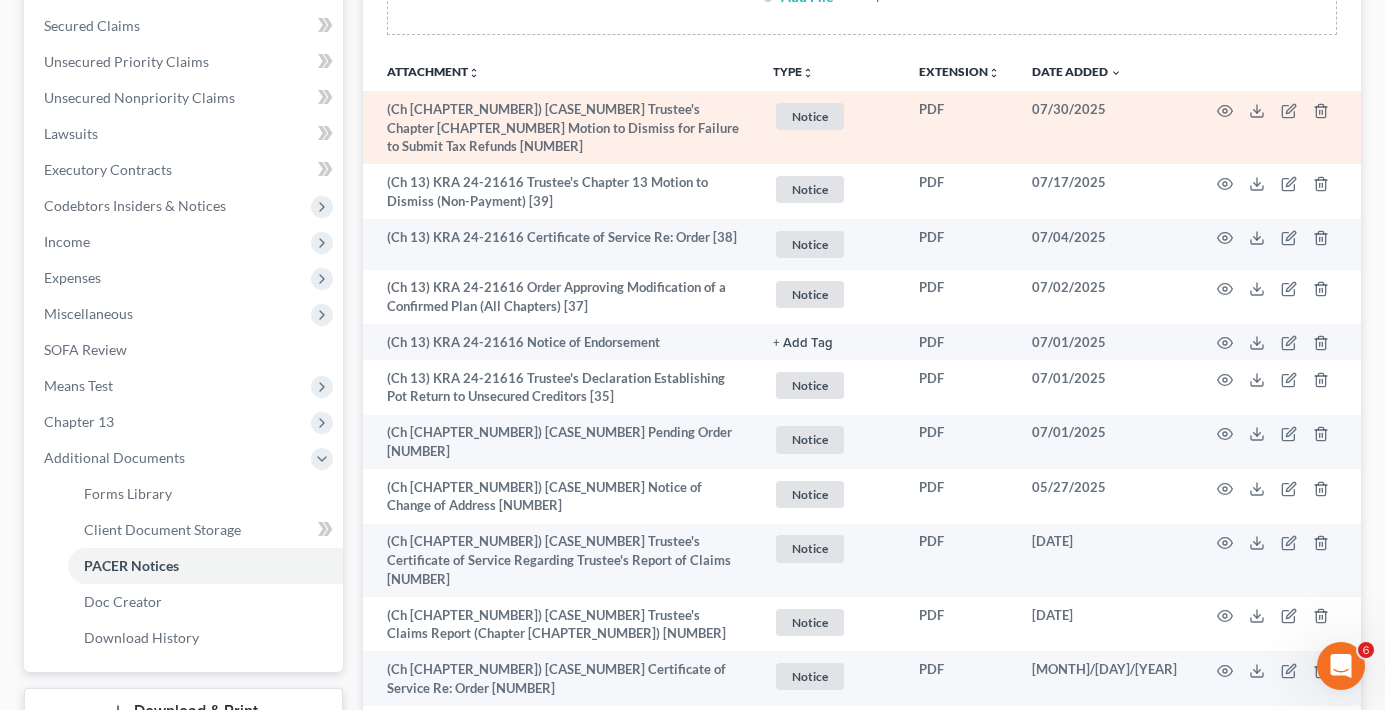 scroll, scrollTop: 46, scrollLeft: 0, axis: vertical 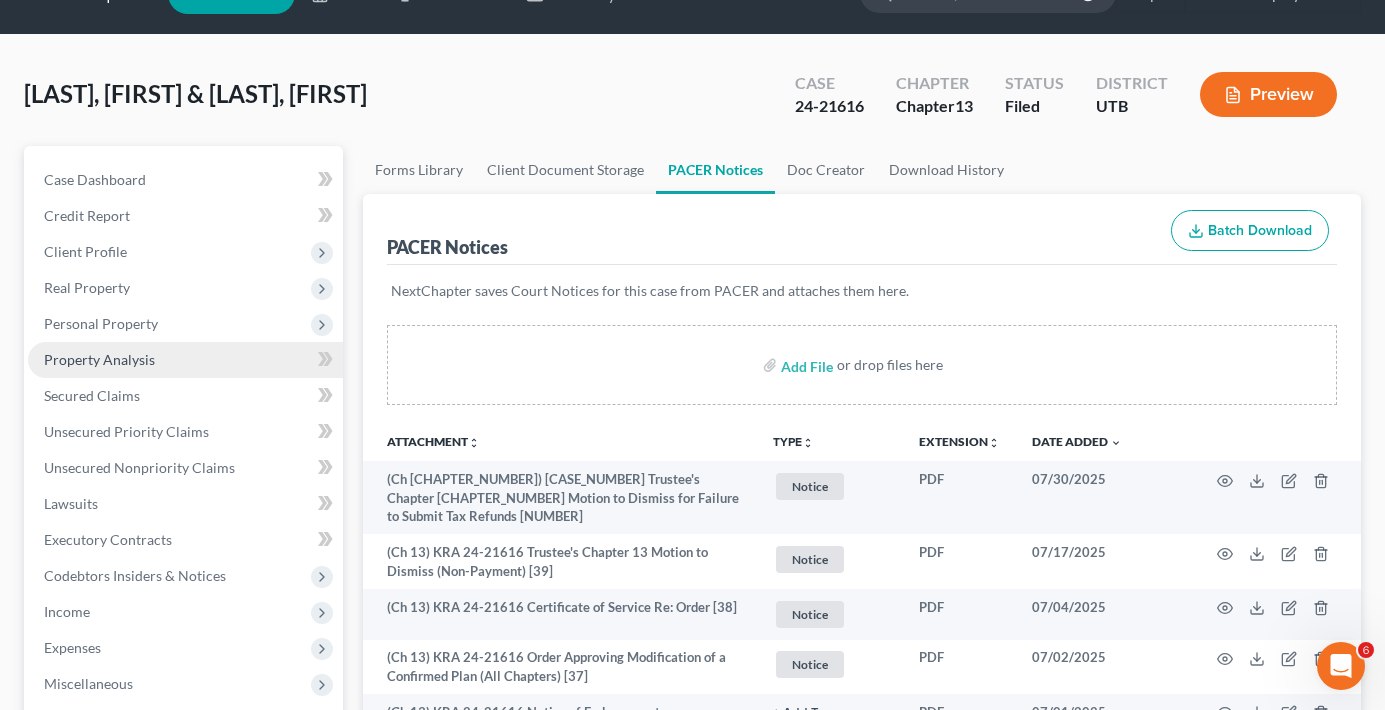 click on "Property Analysis" at bounding box center (99, 359) 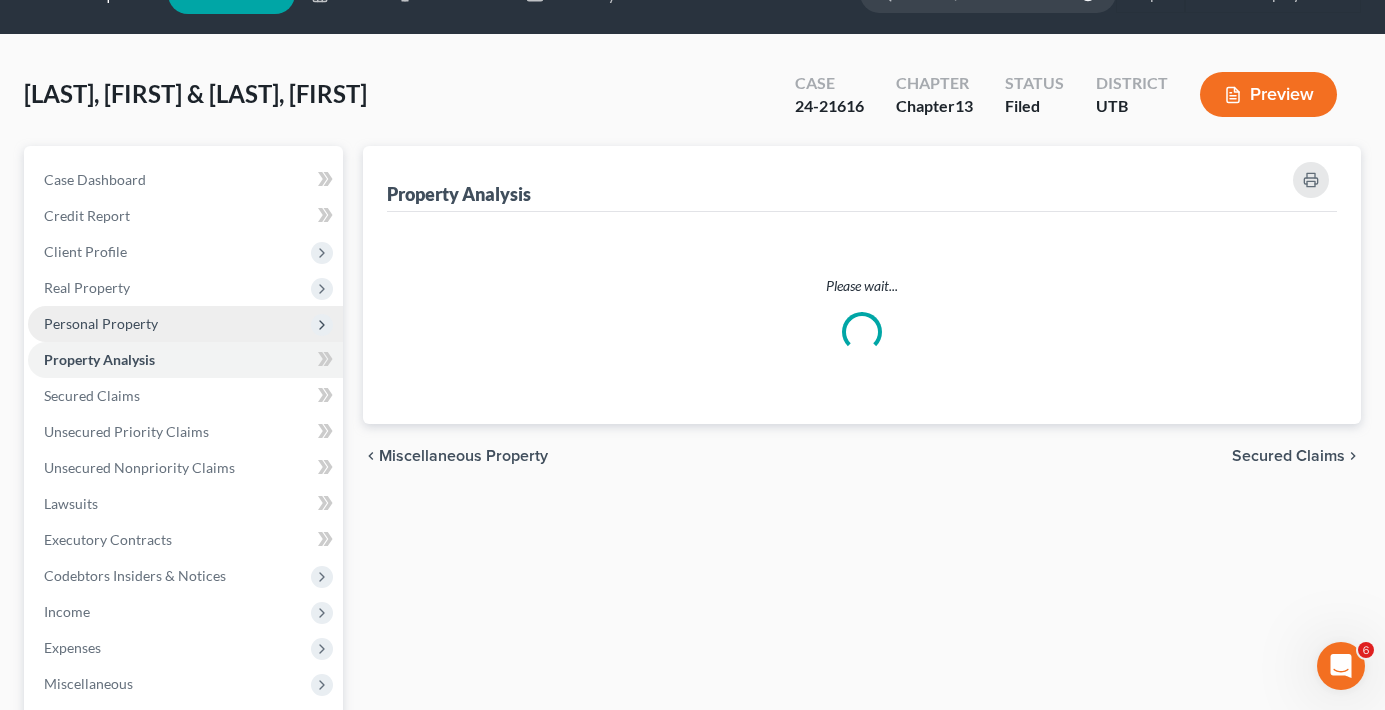 scroll, scrollTop: 0, scrollLeft: 0, axis: both 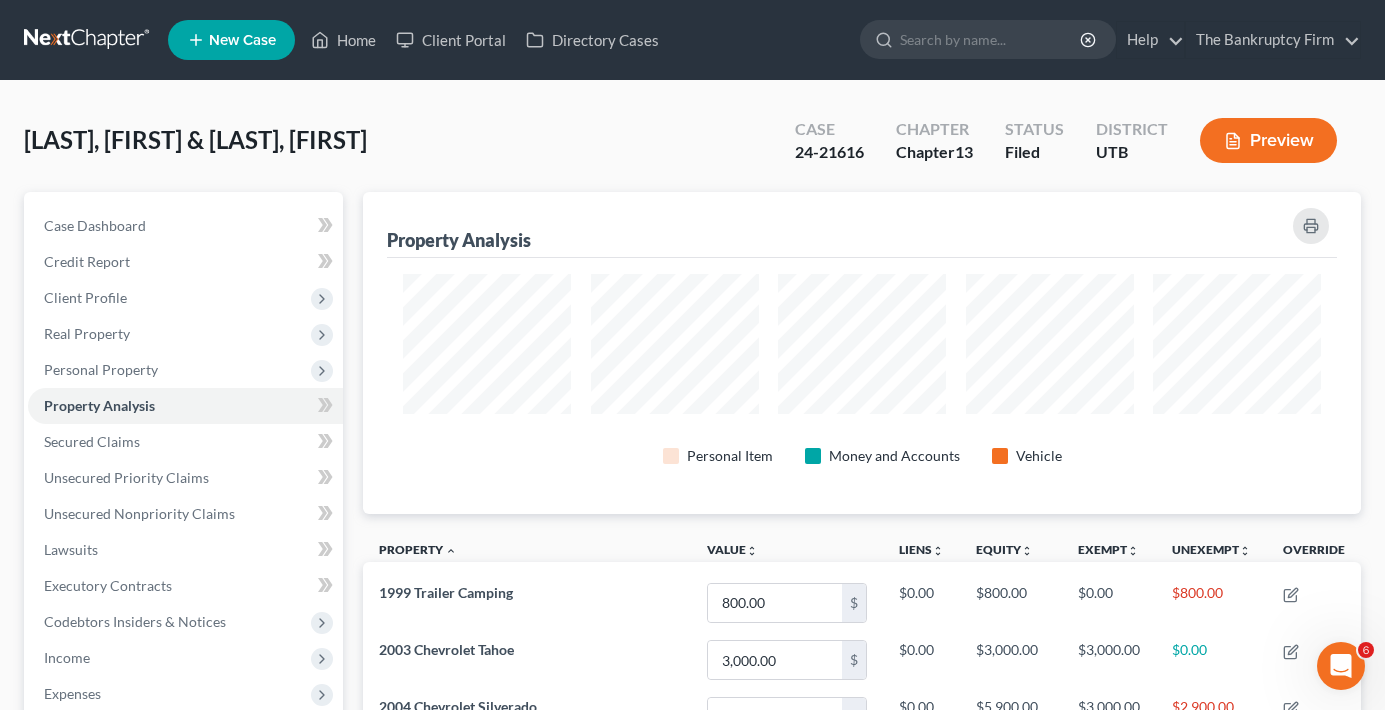 drag, startPoint x: 405, startPoint y: 146, endPoint x: 24, endPoint y: 146, distance: 381 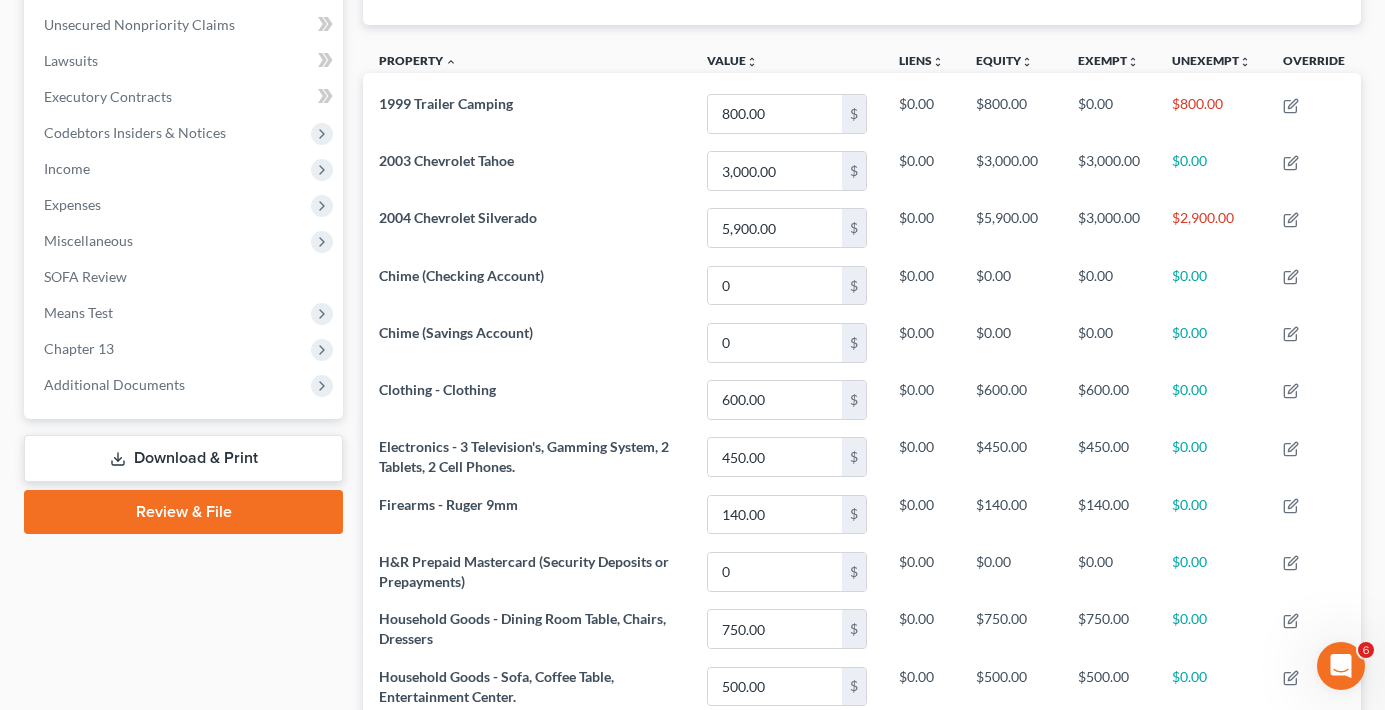scroll, scrollTop: 600, scrollLeft: 0, axis: vertical 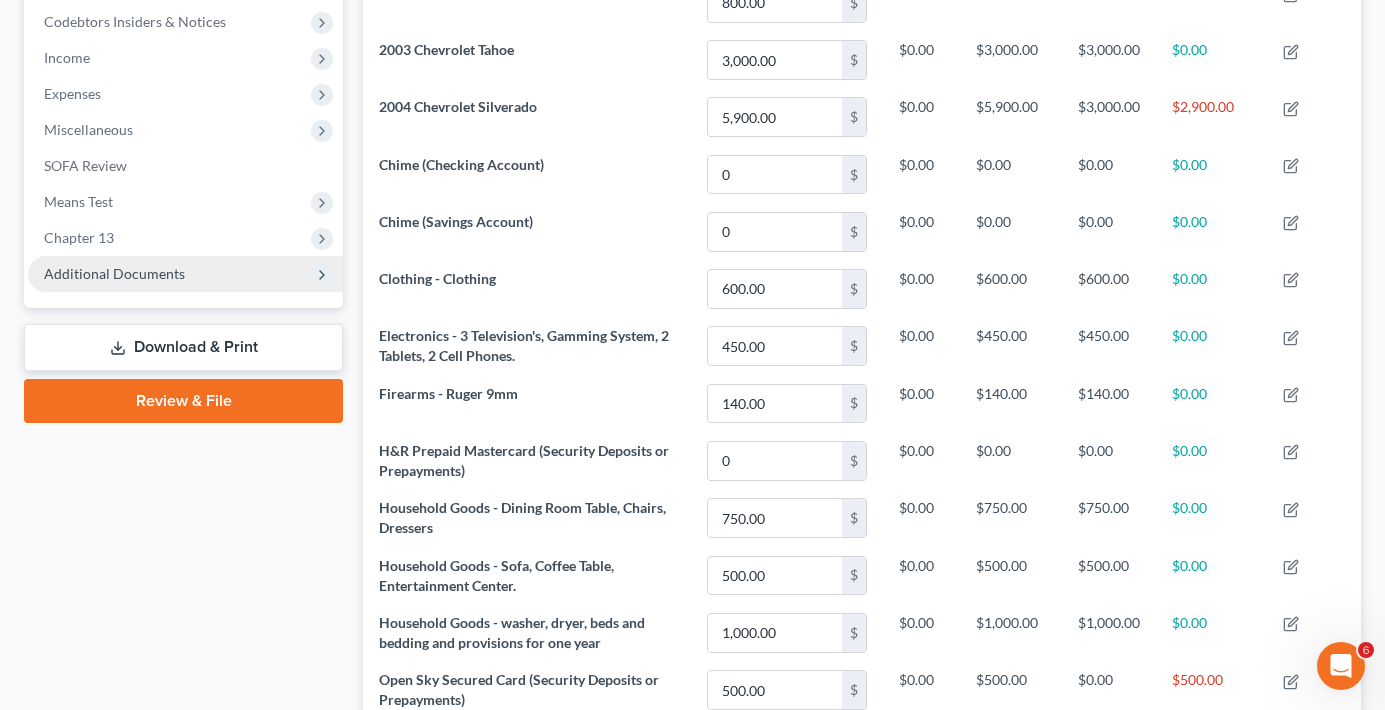 click on "Additional Documents" at bounding box center (114, 273) 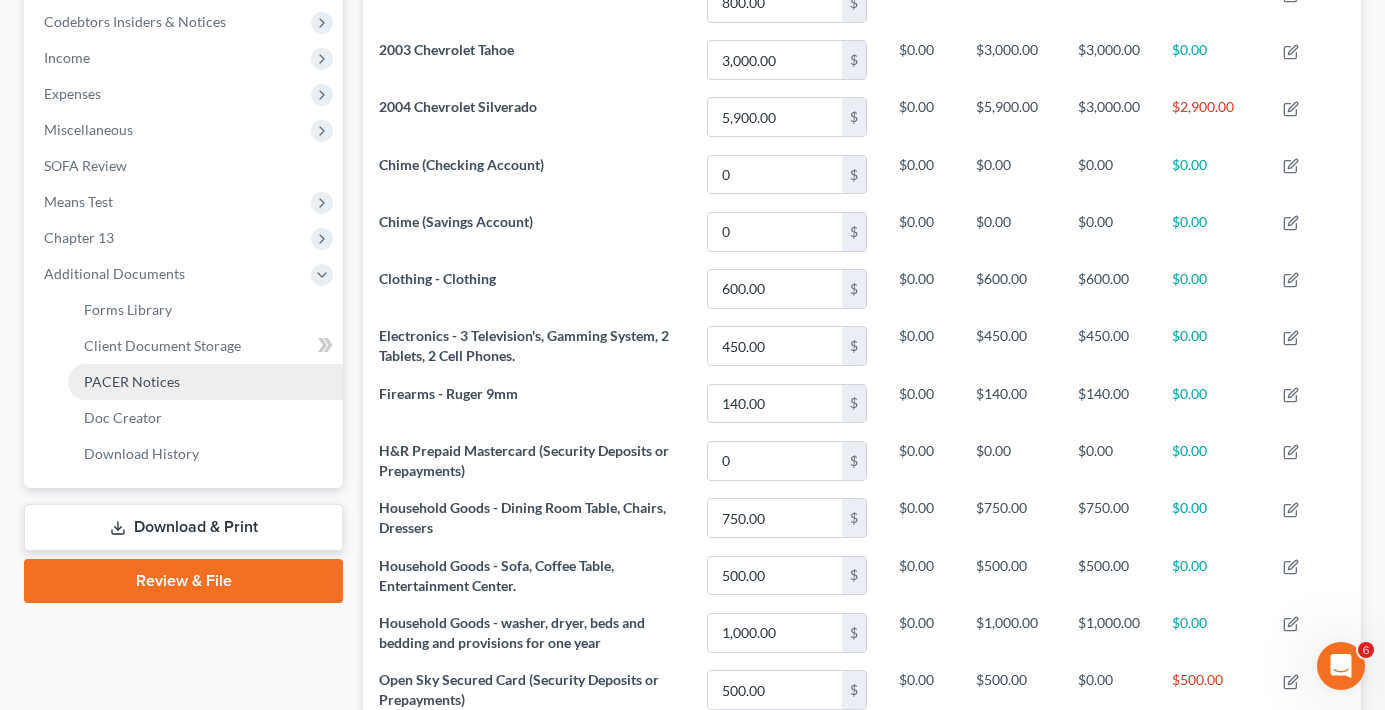 click on "PACER Notices" at bounding box center (132, 381) 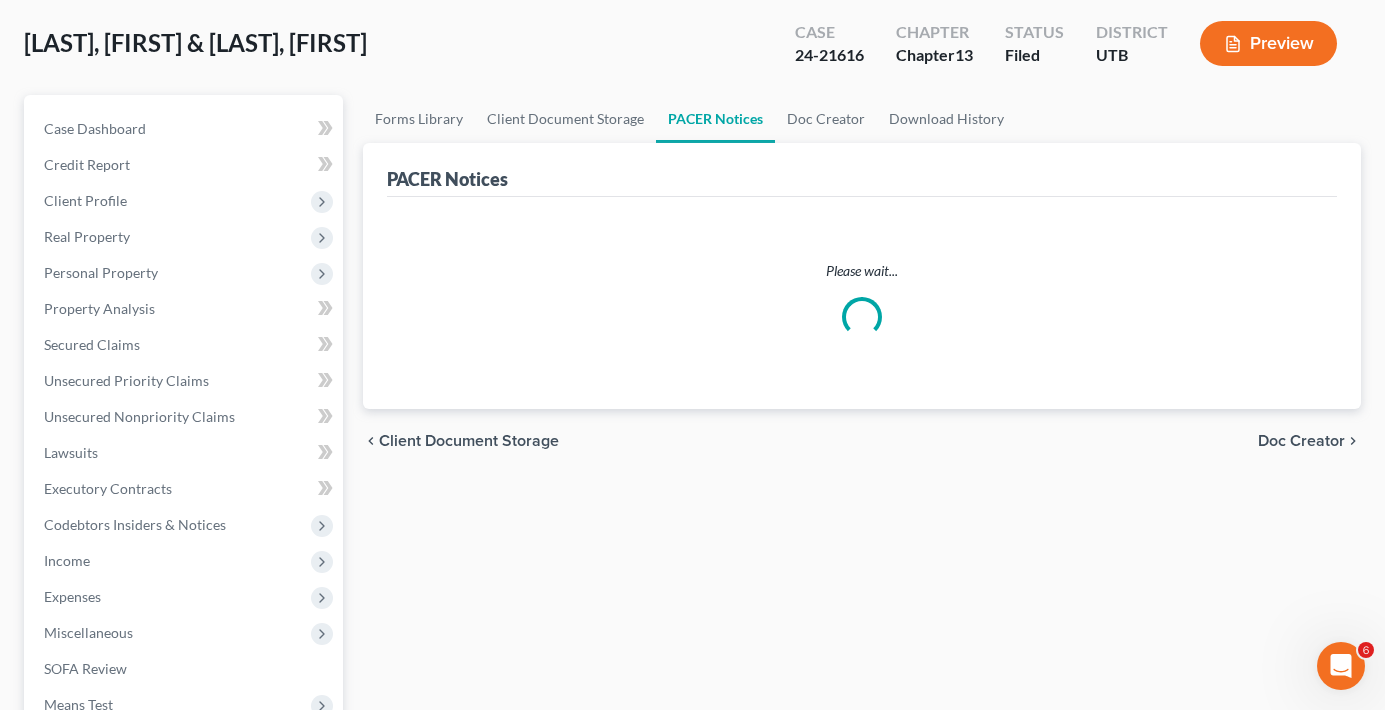 scroll, scrollTop: 0, scrollLeft: 0, axis: both 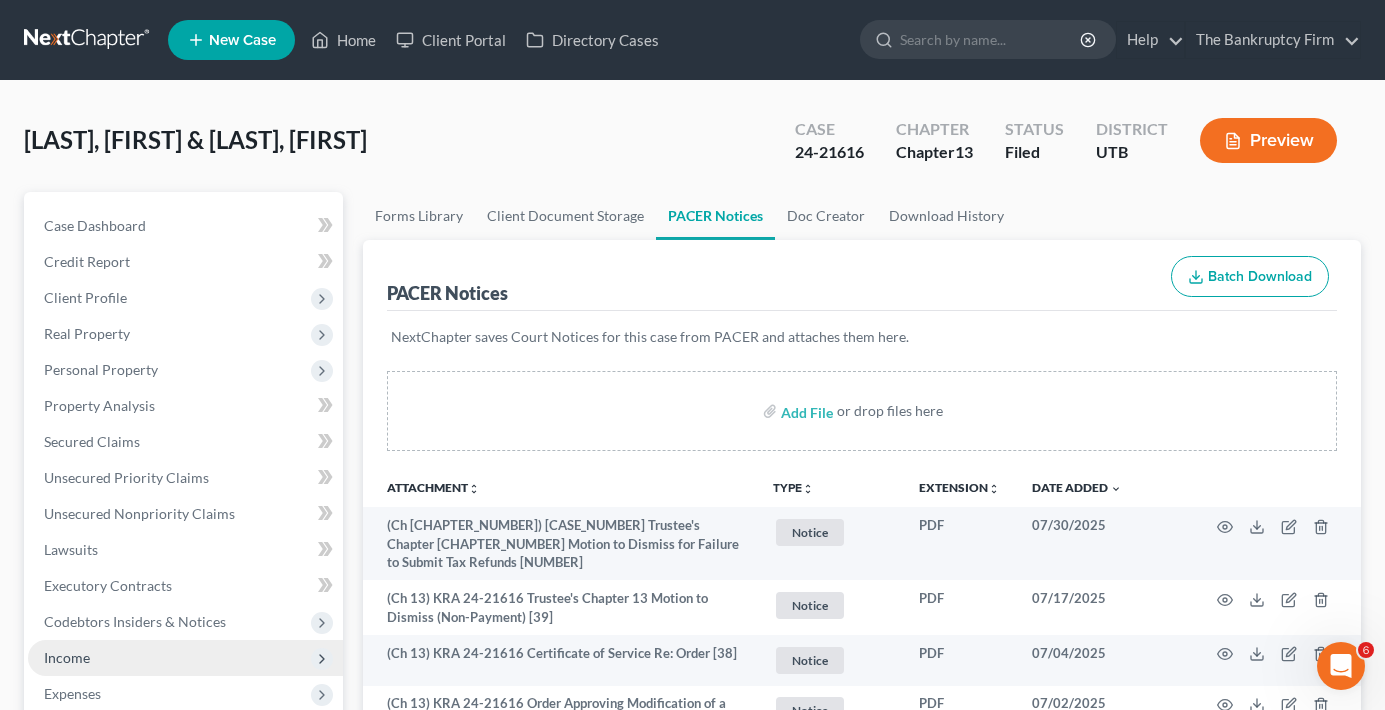 click on "Income" at bounding box center [67, 657] 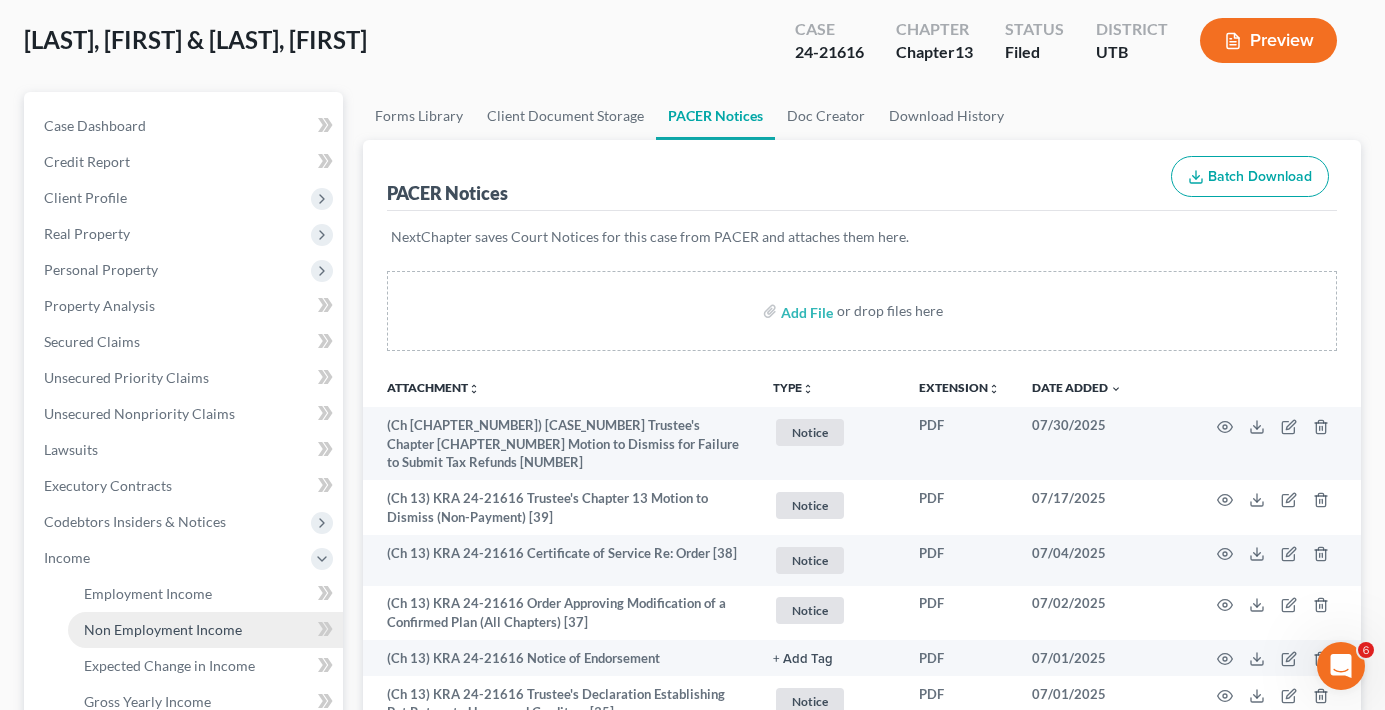 click on "Non Employment Income" at bounding box center (205, 630) 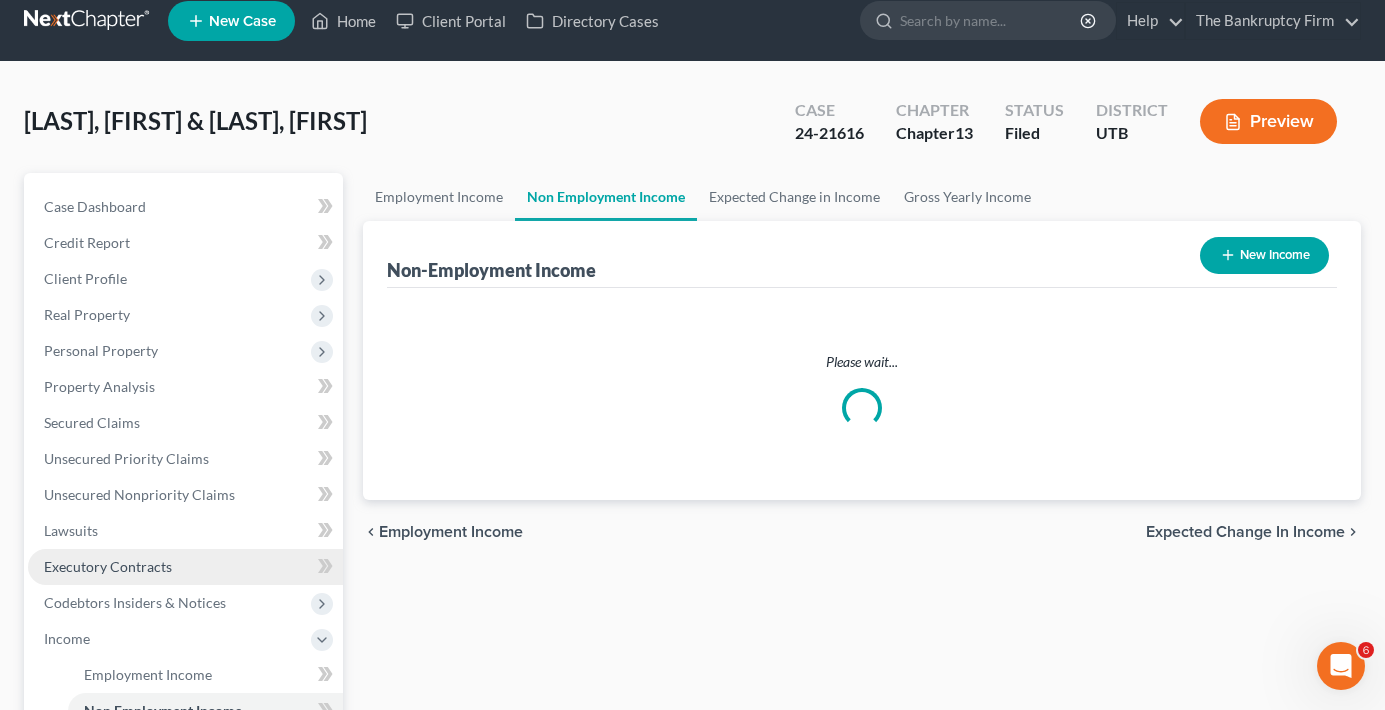 scroll, scrollTop: 0, scrollLeft: 0, axis: both 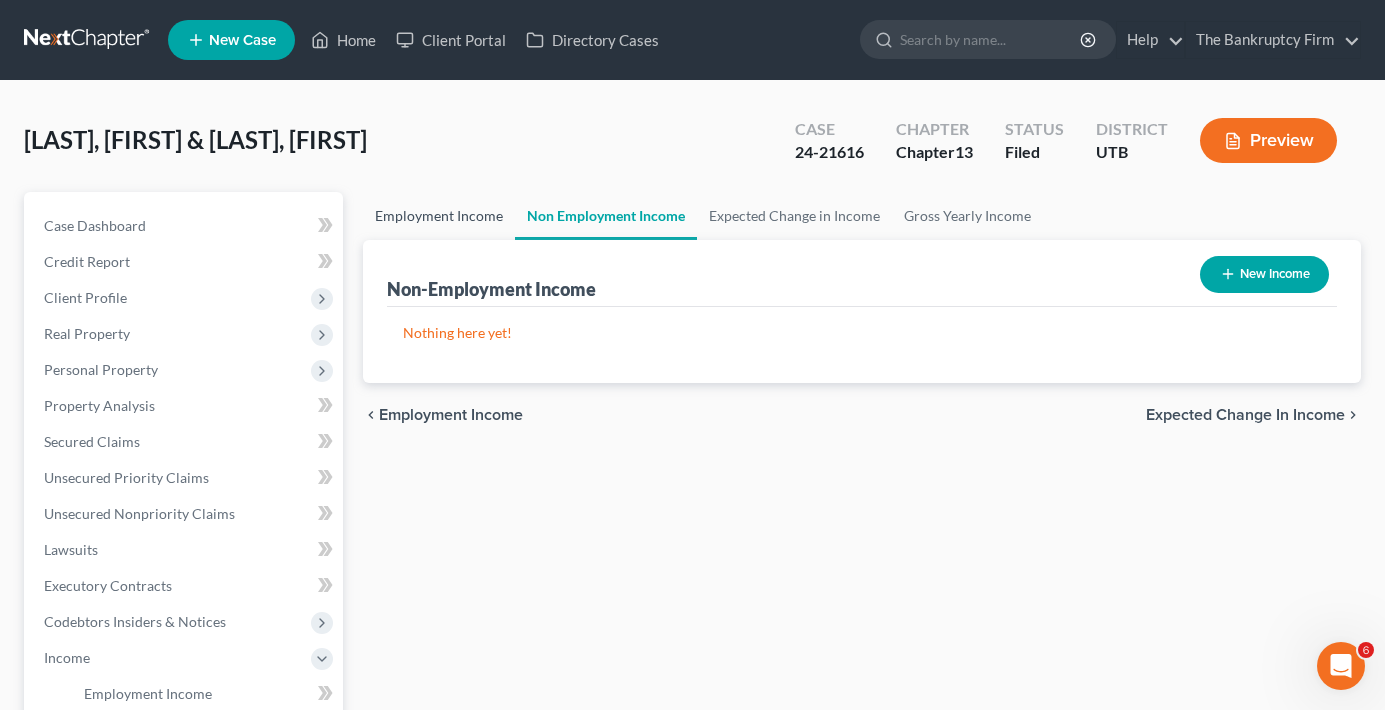 click on "Employment Income" at bounding box center (439, 216) 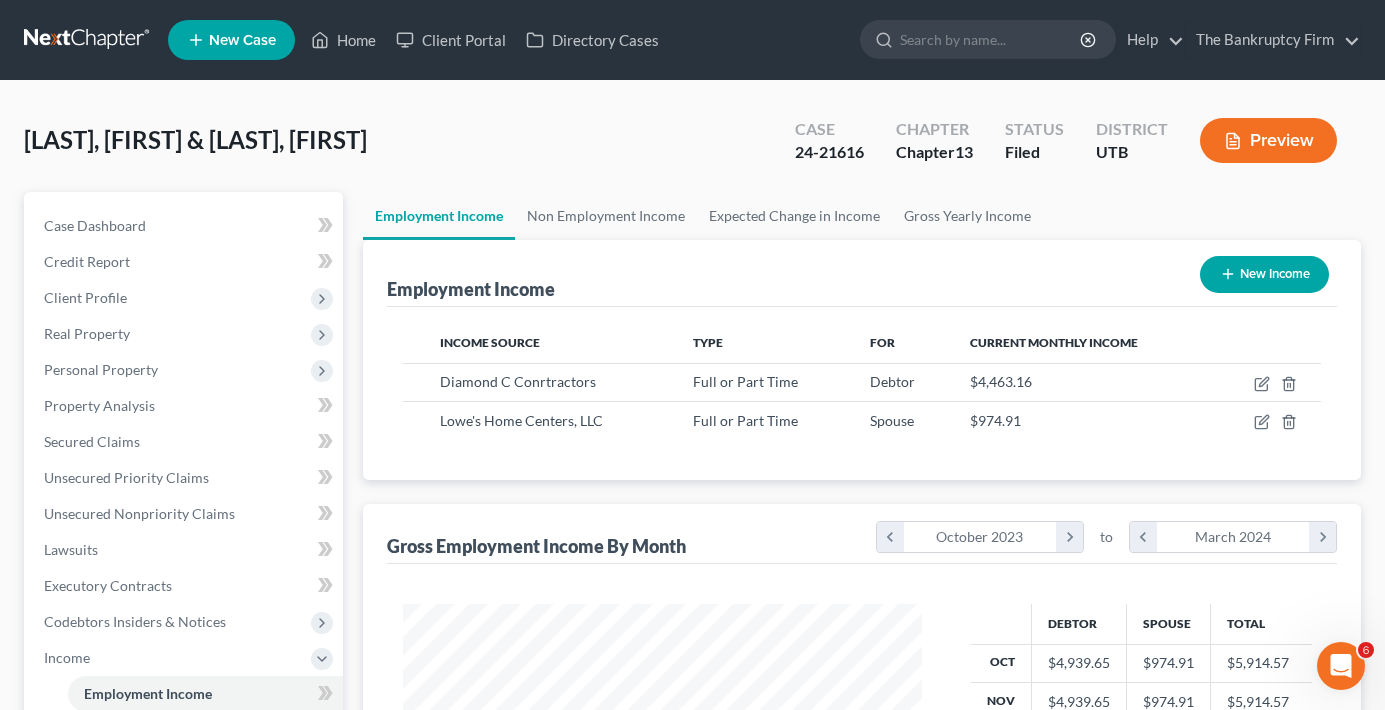 scroll, scrollTop: 999642, scrollLeft: 999441, axis: both 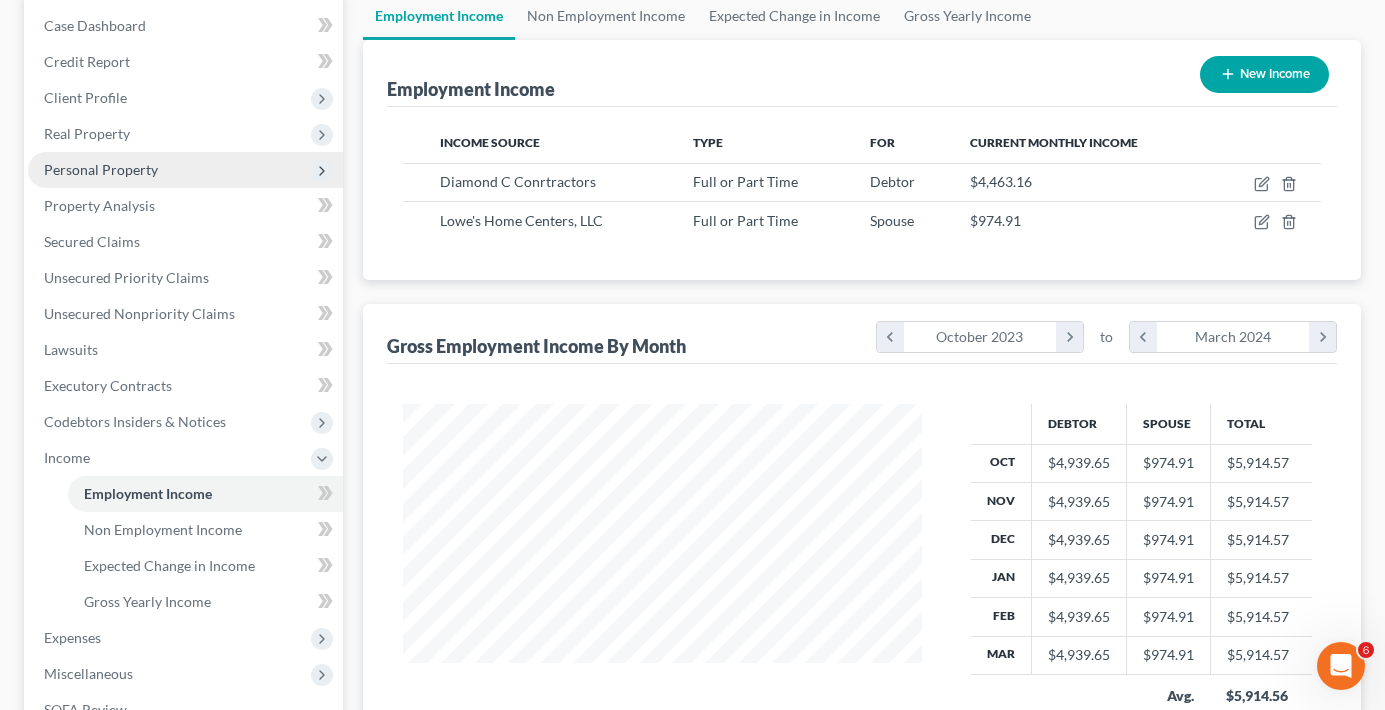 click on "Personal Property" at bounding box center (185, 170) 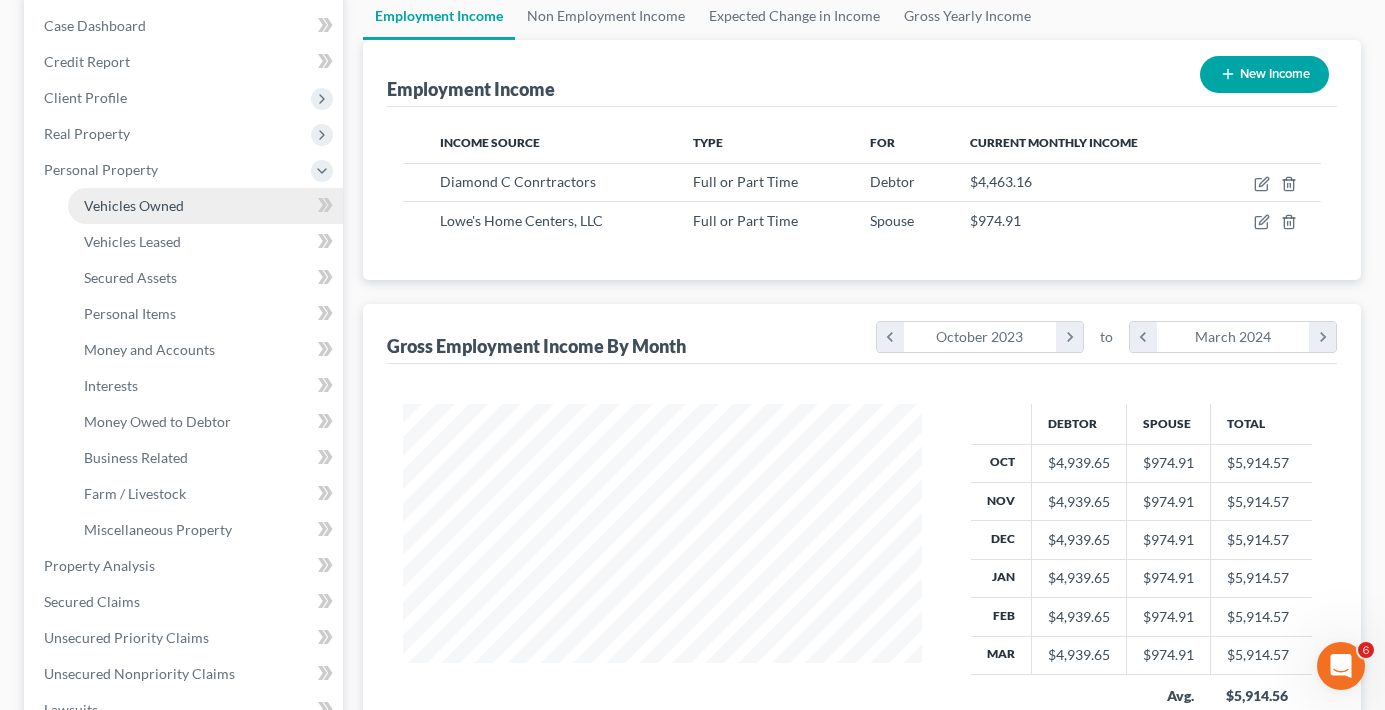 click on "Vehicles Owned" at bounding box center [134, 205] 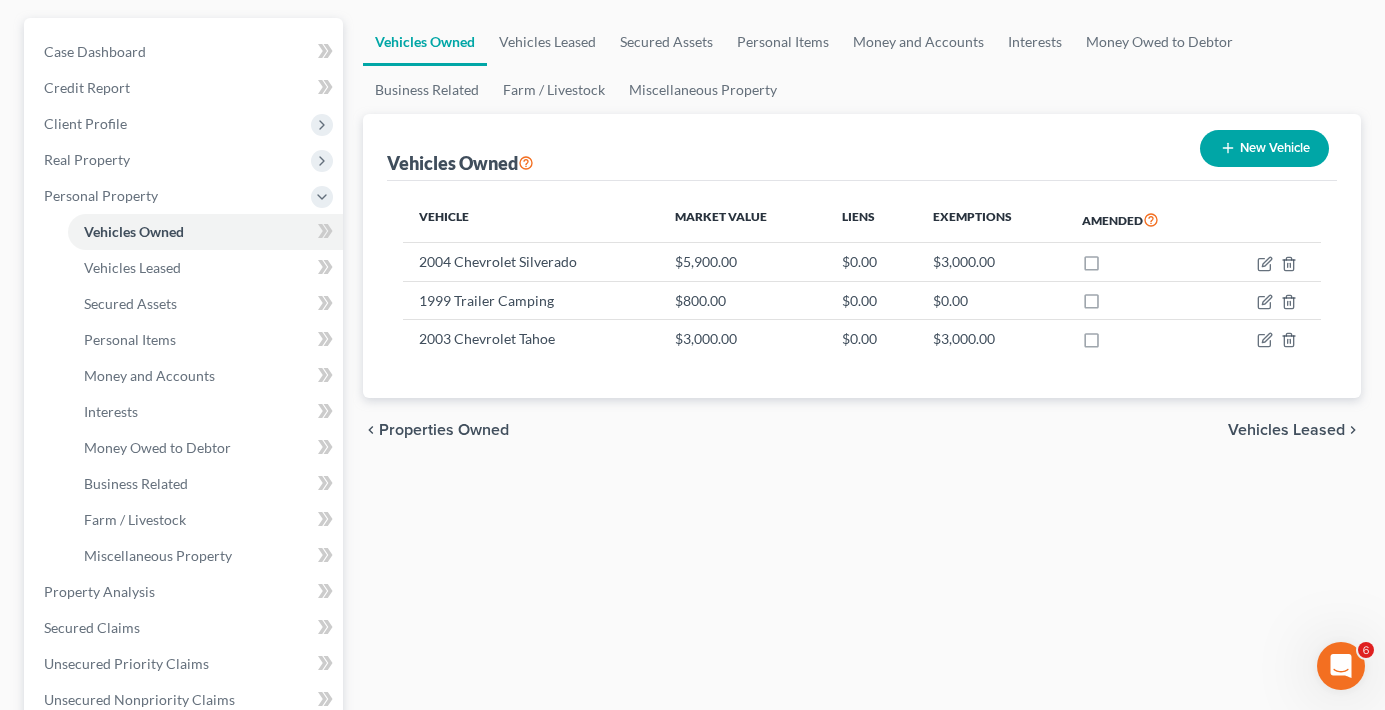 scroll, scrollTop: 49, scrollLeft: 0, axis: vertical 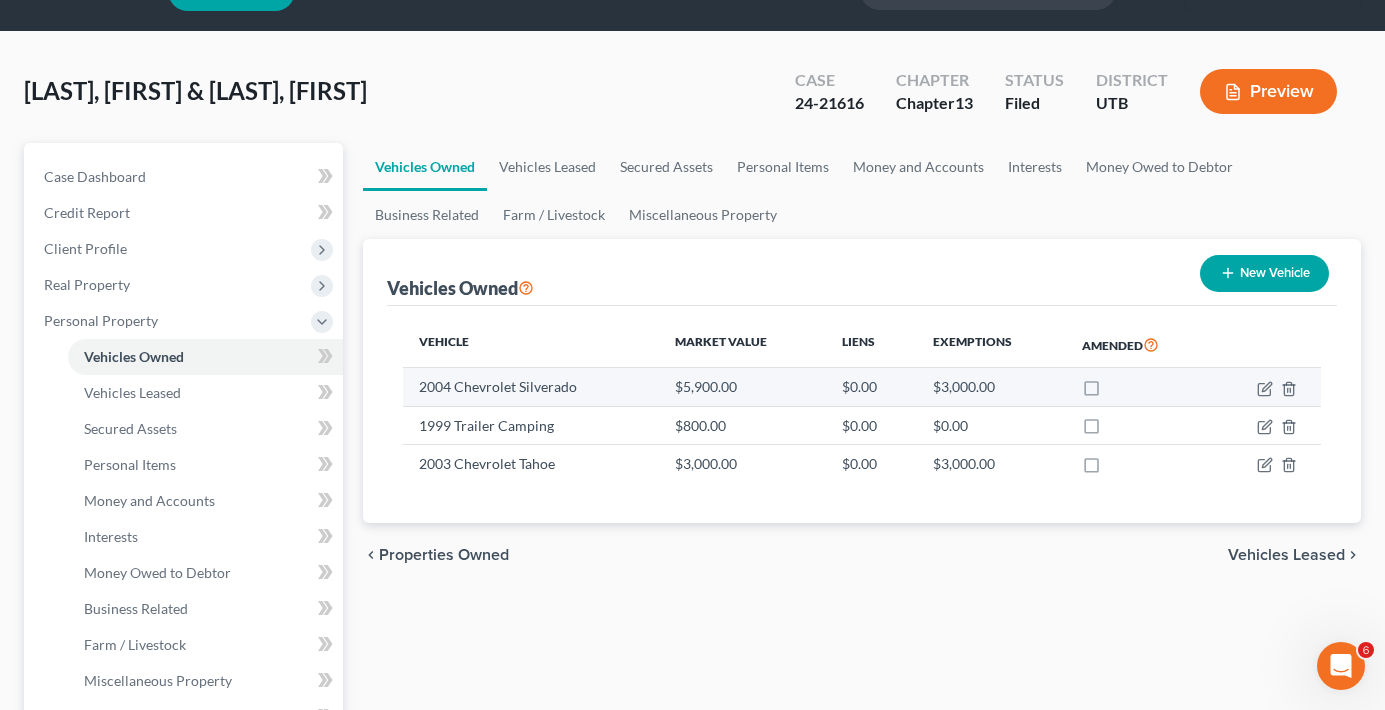 click on "2004 Chevrolet Silverado" at bounding box center (531, 387) 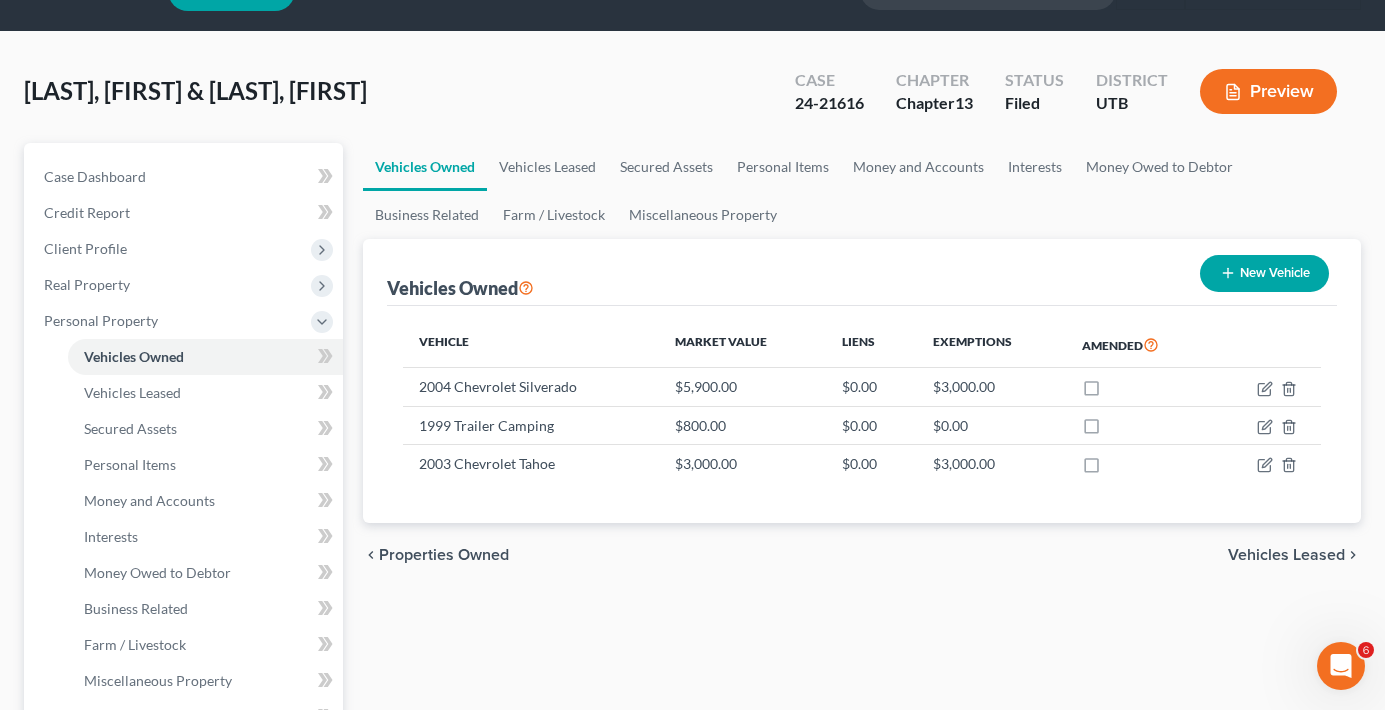 click on "Case Dashboard
Payments
Invoices
Payments
Payments
Credit Report
Client Profile" at bounding box center [183, 738] 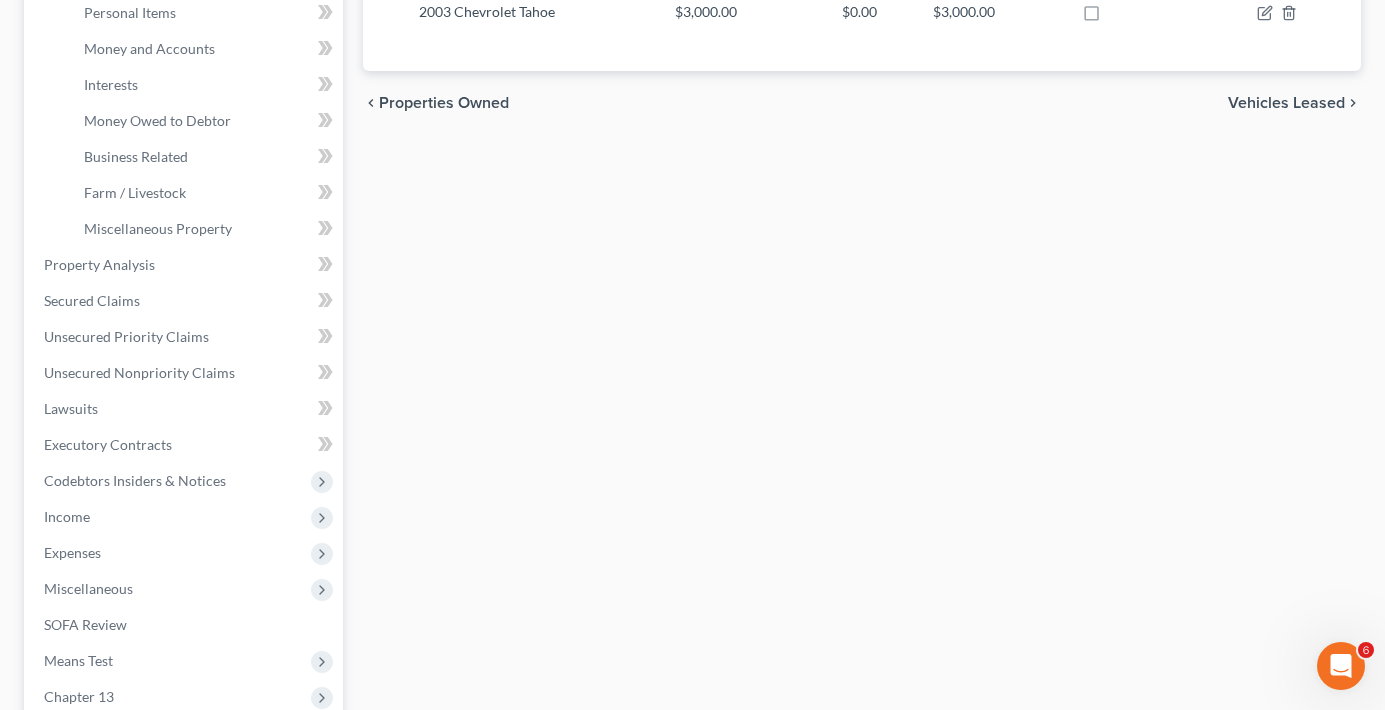 scroll, scrollTop: 649, scrollLeft: 0, axis: vertical 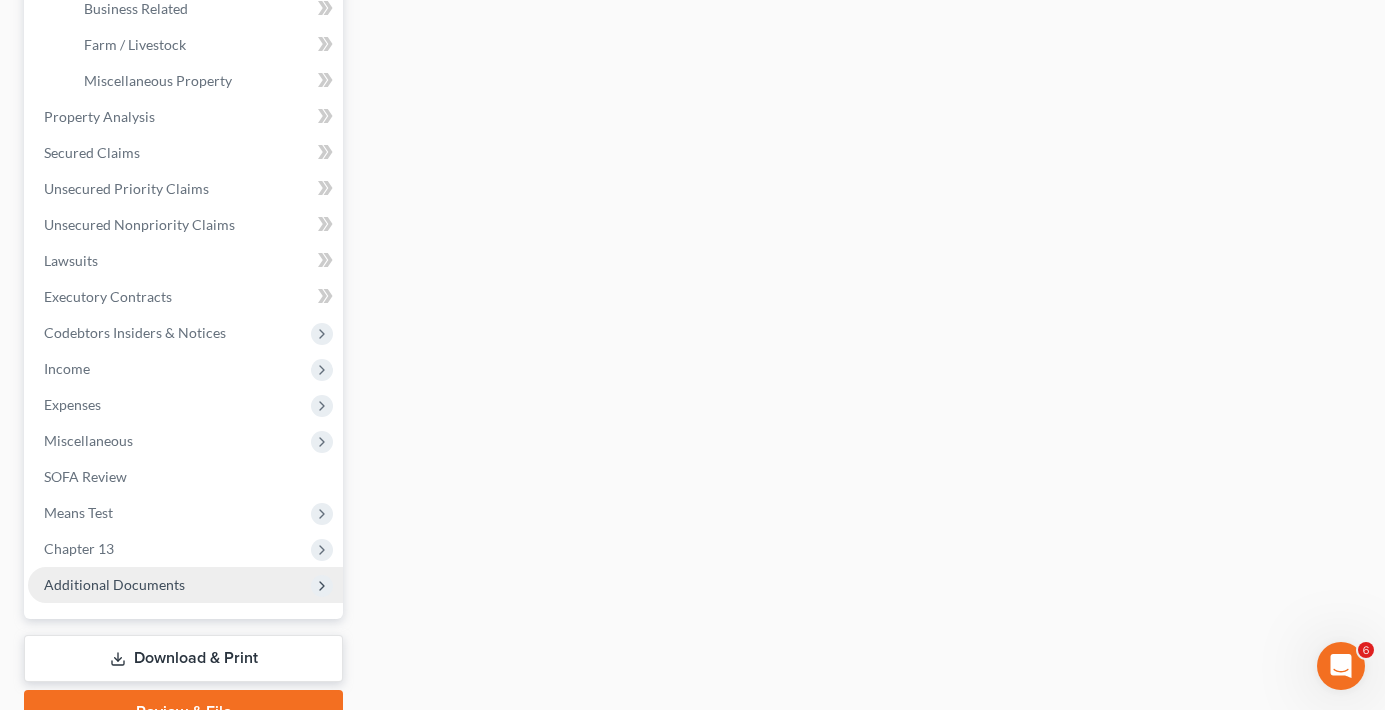 click on "Additional Documents" at bounding box center [185, 585] 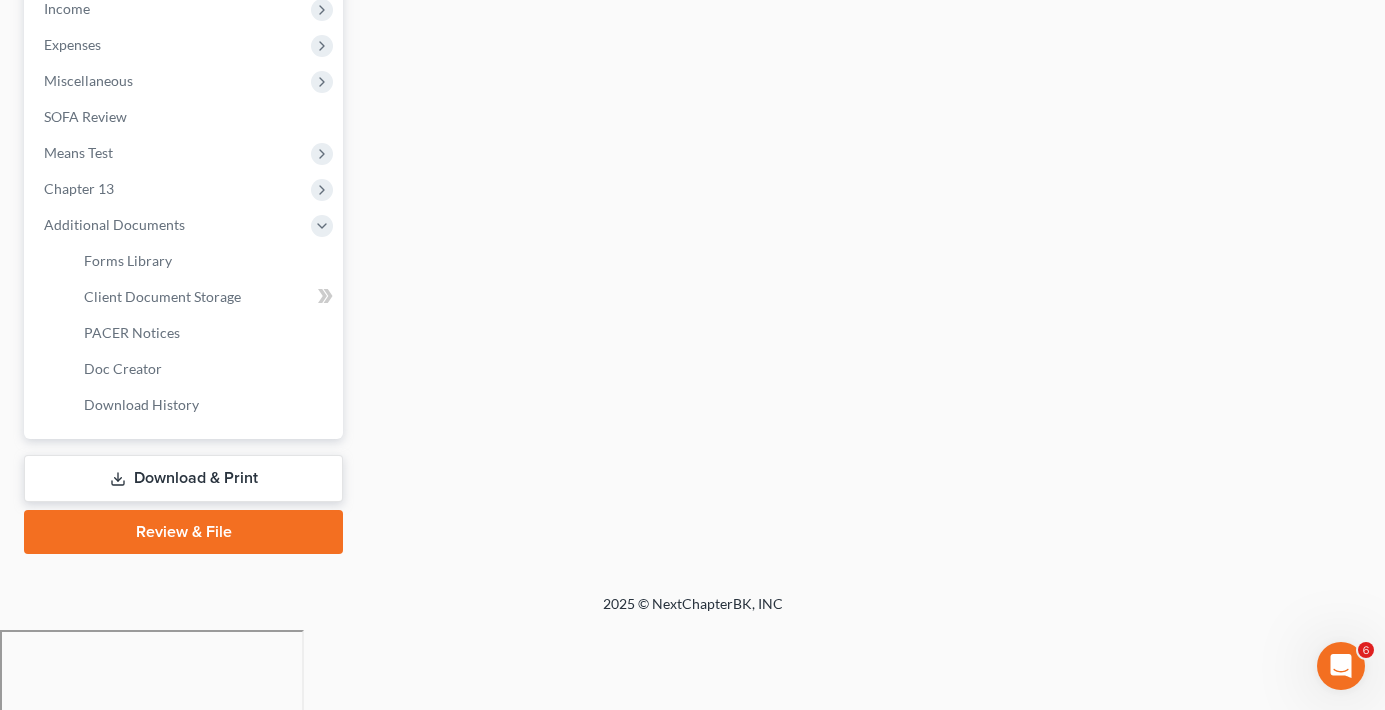 scroll, scrollTop: 569, scrollLeft: 0, axis: vertical 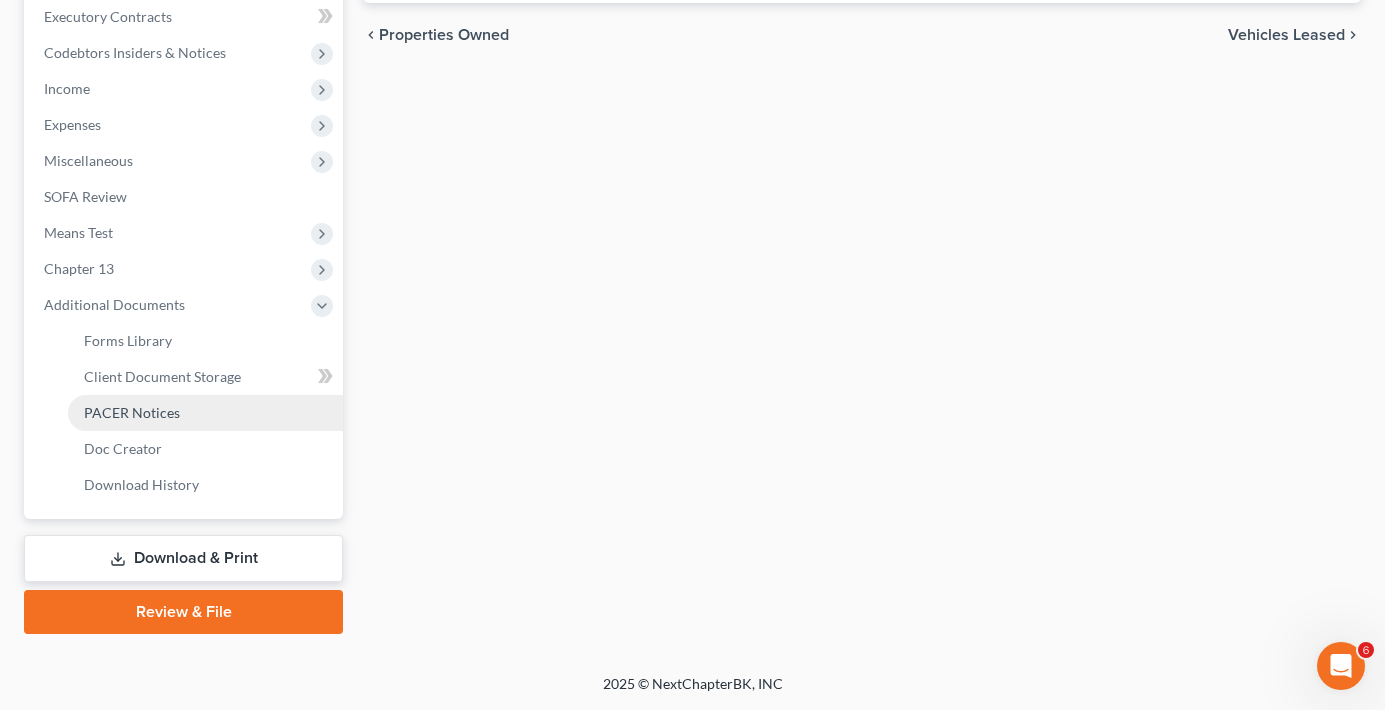 click on "PACER Notices" at bounding box center [205, 413] 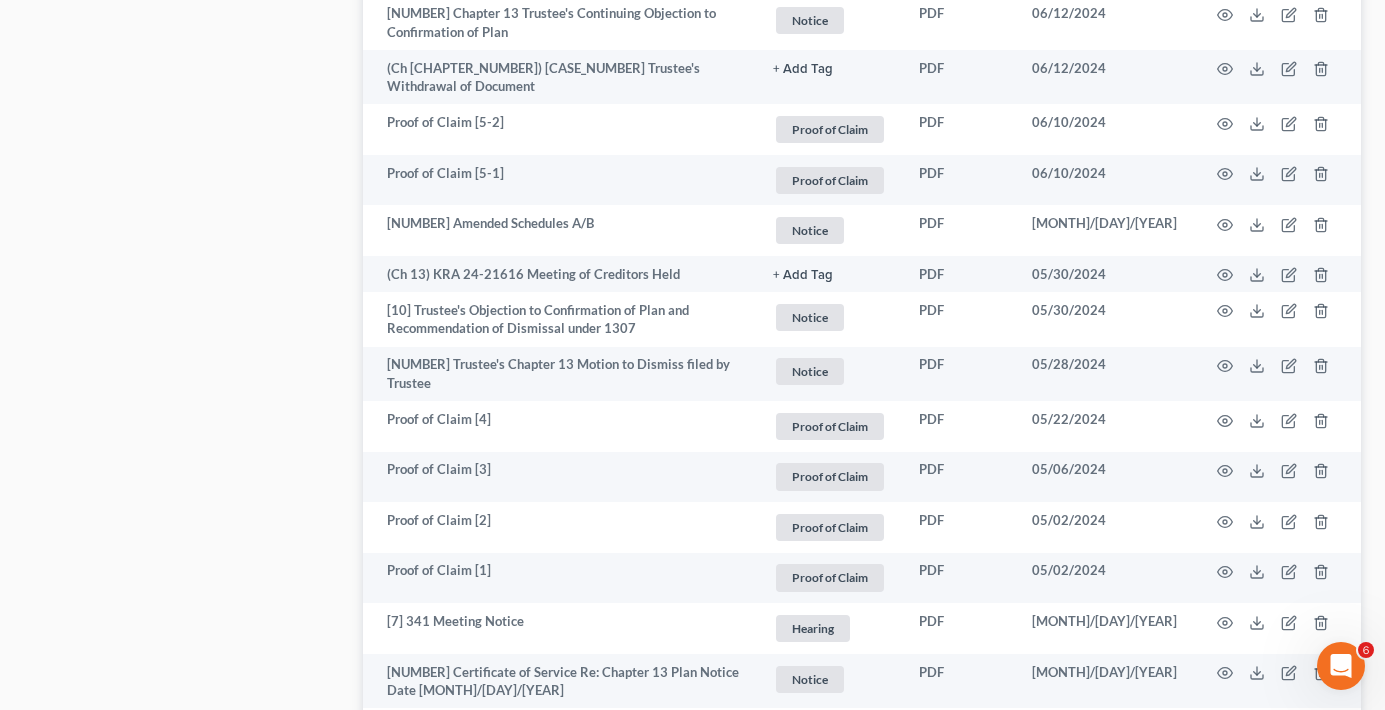 scroll, scrollTop: 3046, scrollLeft: 0, axis: vertical 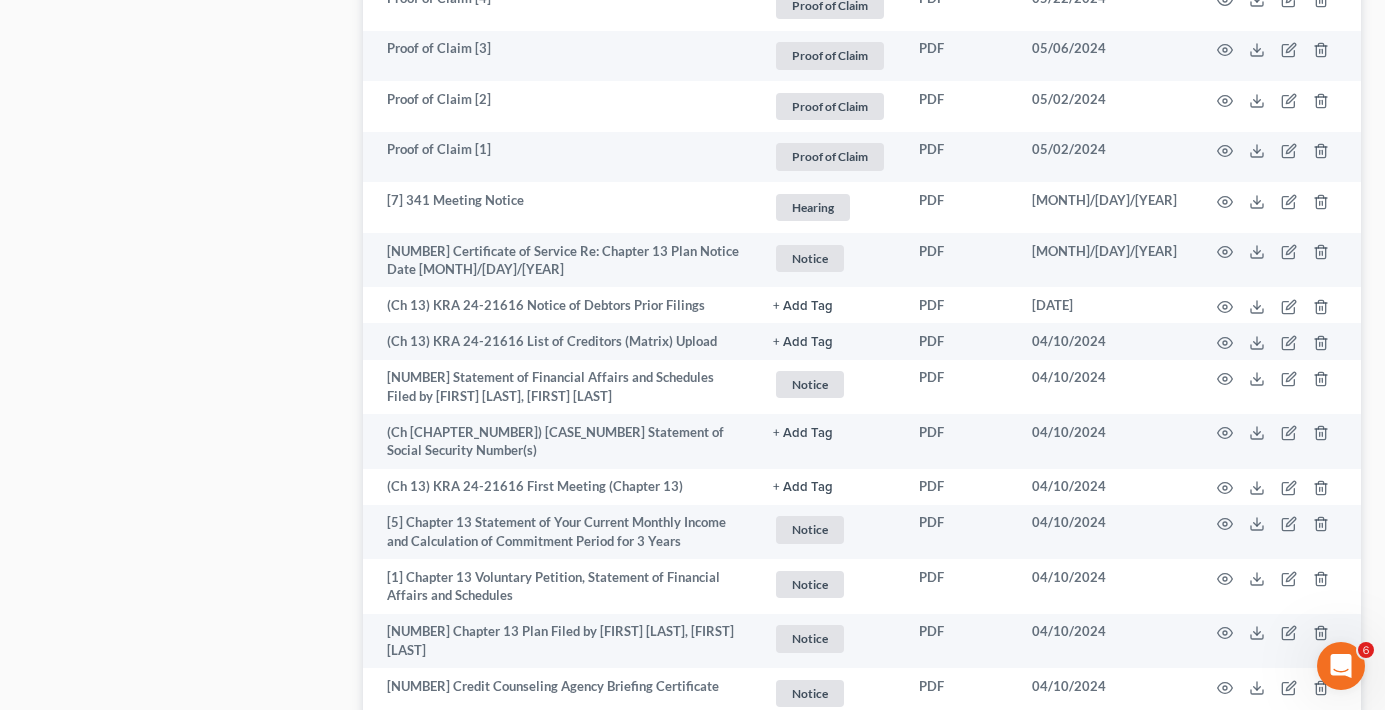 drag, startPoint x: 122, startPoint y: 393, endPoint x: 134, endPoint y: 383, distance: 15.6205 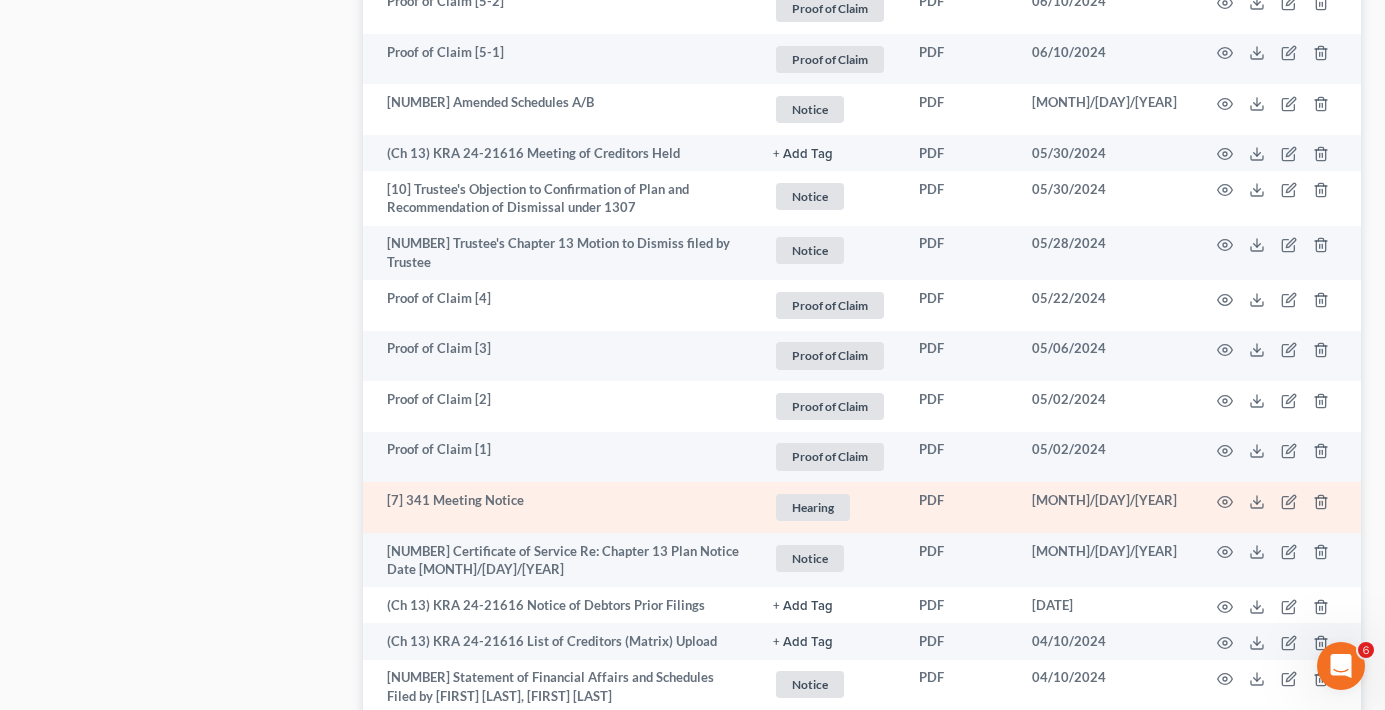 scroll, scrollTop: 3046, scrollLeft: 0, axis: vertical 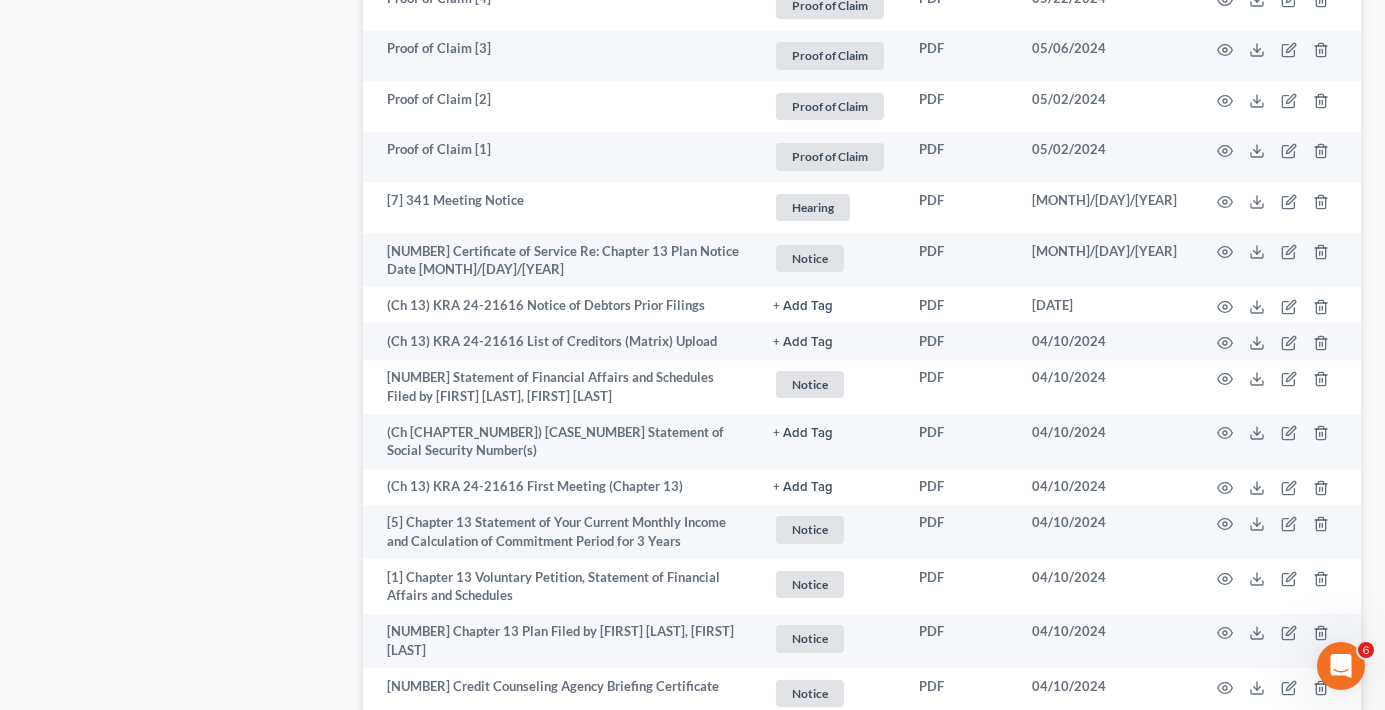 click on "Case Dashboard
Payments
Invoices
Payments
Payments
Credit Report
Client Profile" at bounding box center (183, -1028) 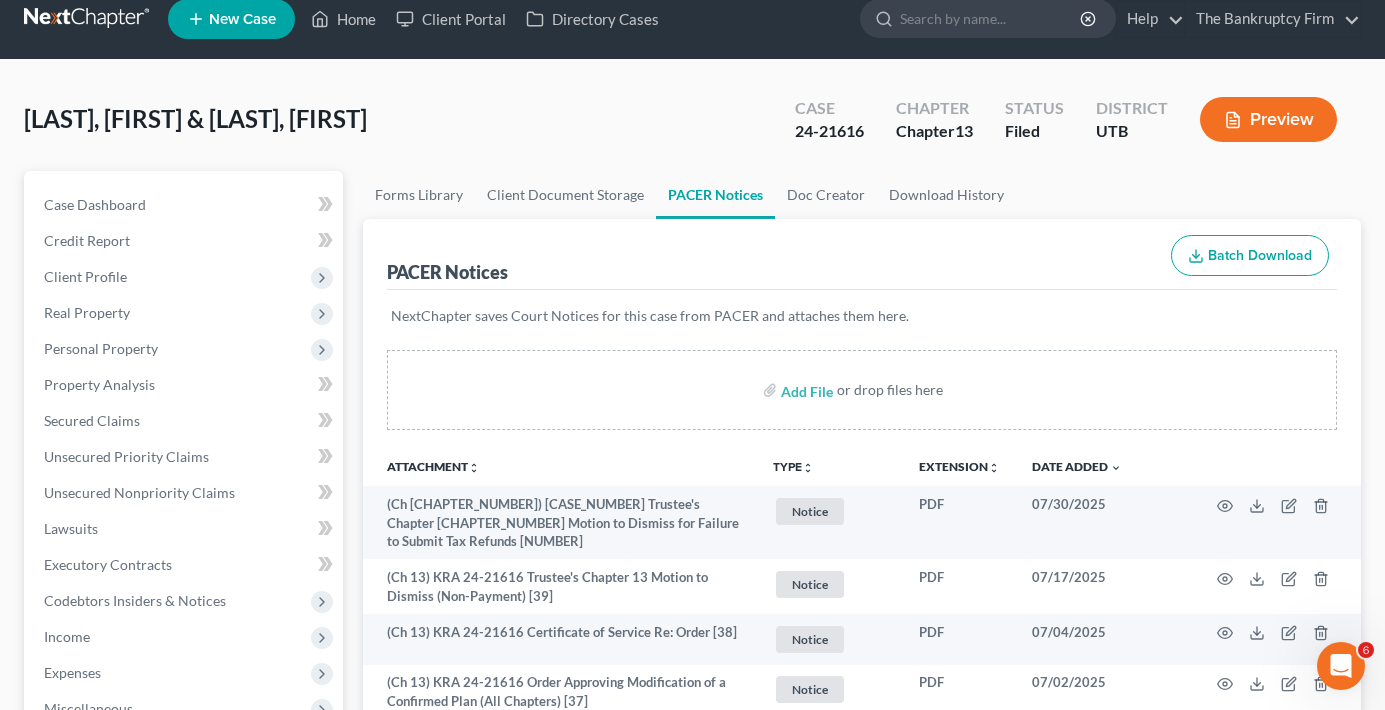 scroll, scrollTop: 0, scrollLeft: 0, axis: both 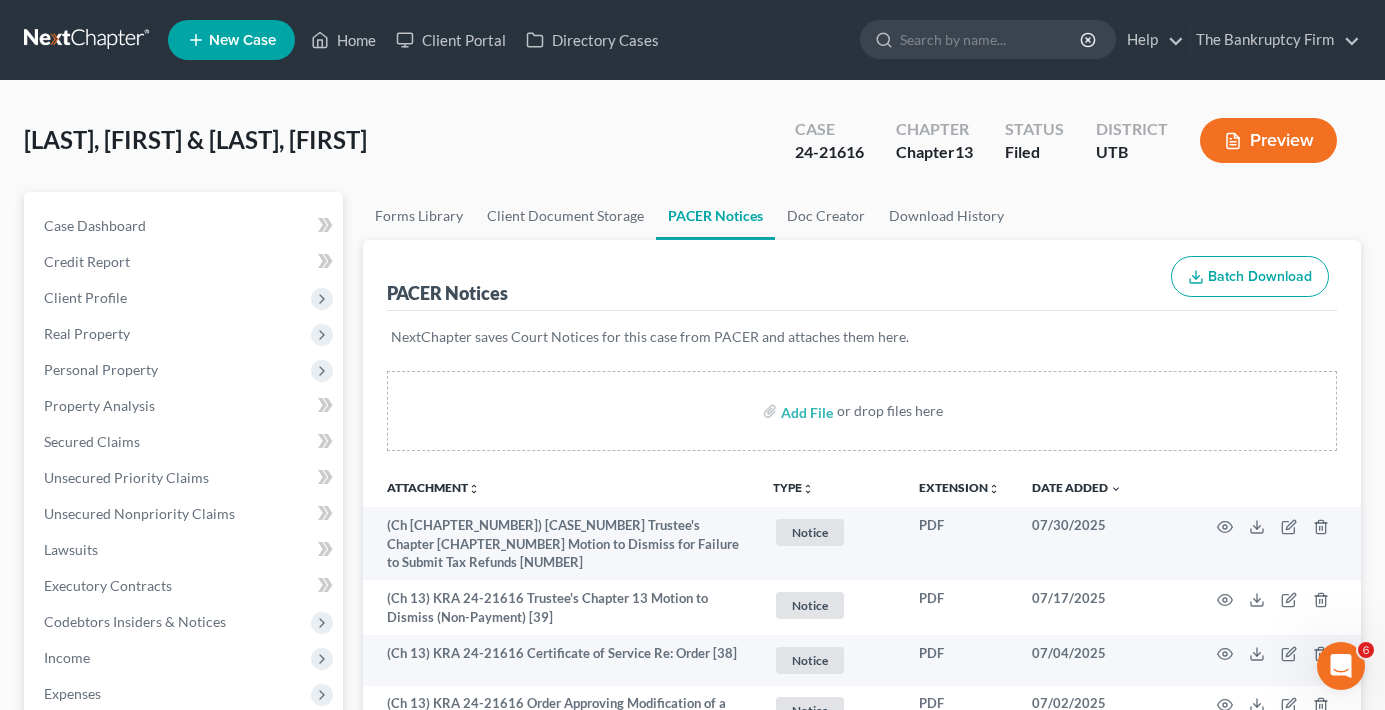 click on "[LAST], [FIRST] & [LAST], [FIRST] Upgraded Case [CASE_NUMBER] Chapter Chapter [CHAPTER_NUMBER] Status Filed District [STATE] Preview" at bounding box center [692, 148] 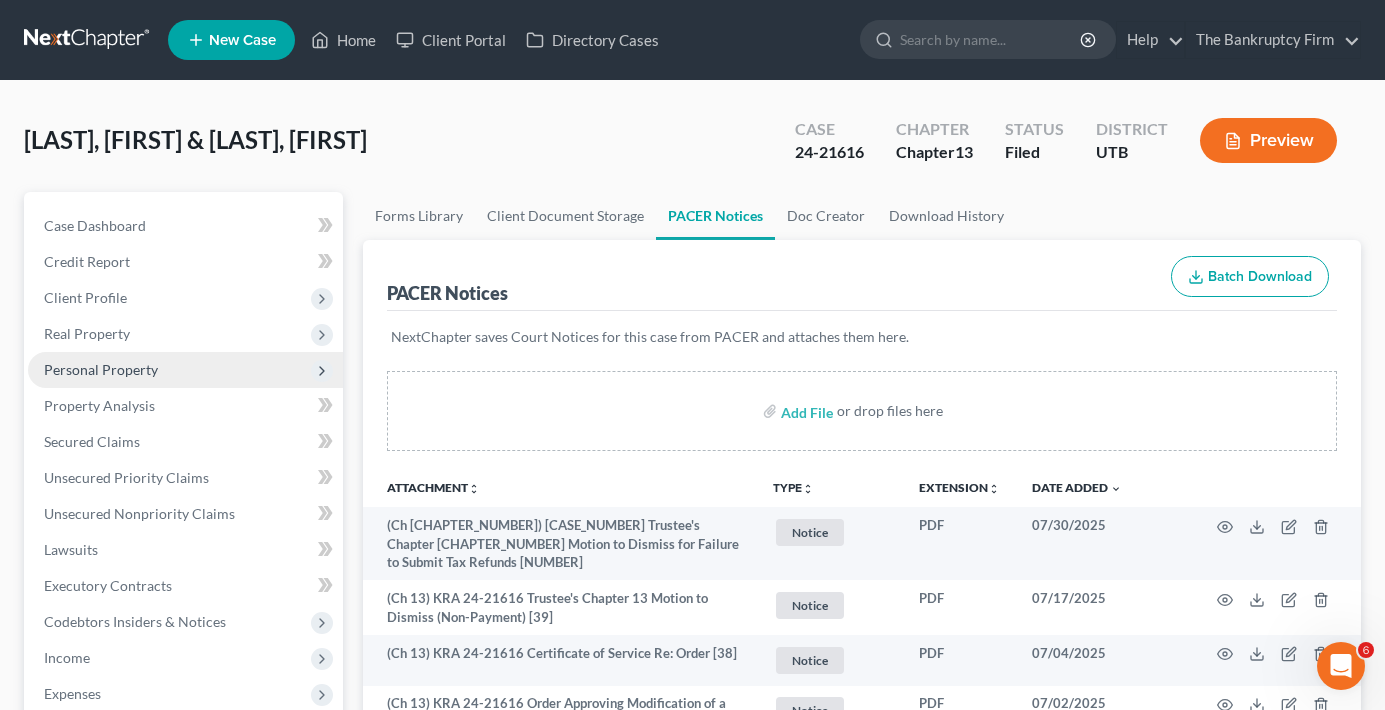 click on "Personal Property" at bounding box center [101, 369] 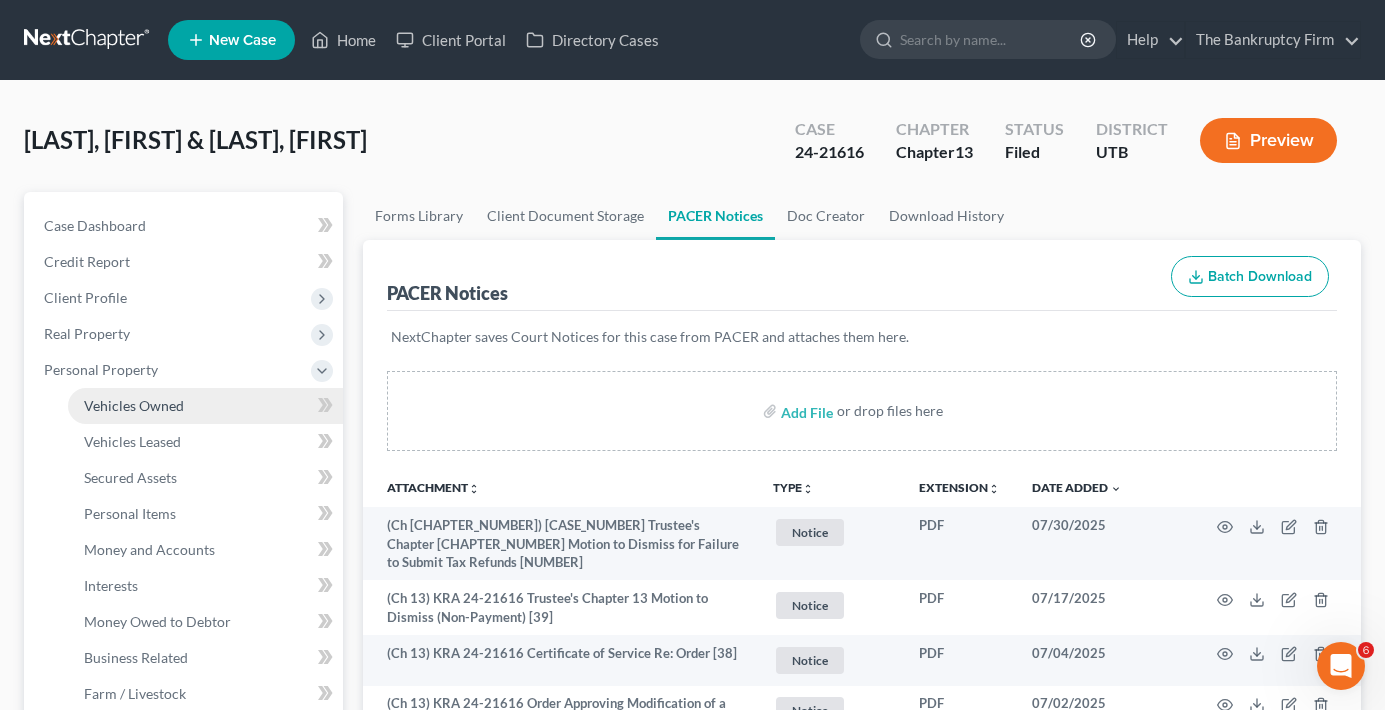 click on "Vehicles Owned" at bounding box center [205, 406] 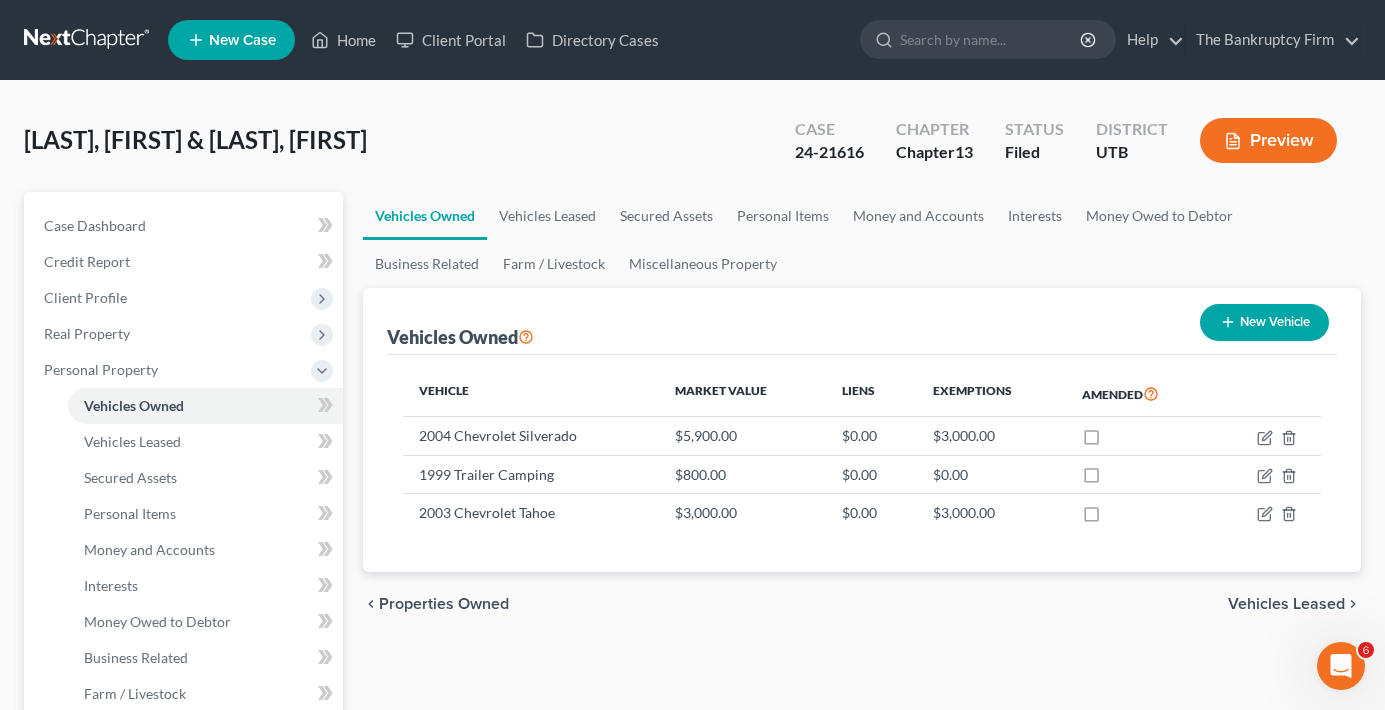 click on "Vehicles Owned  New Vehicle" at bounding box center (862, 321) 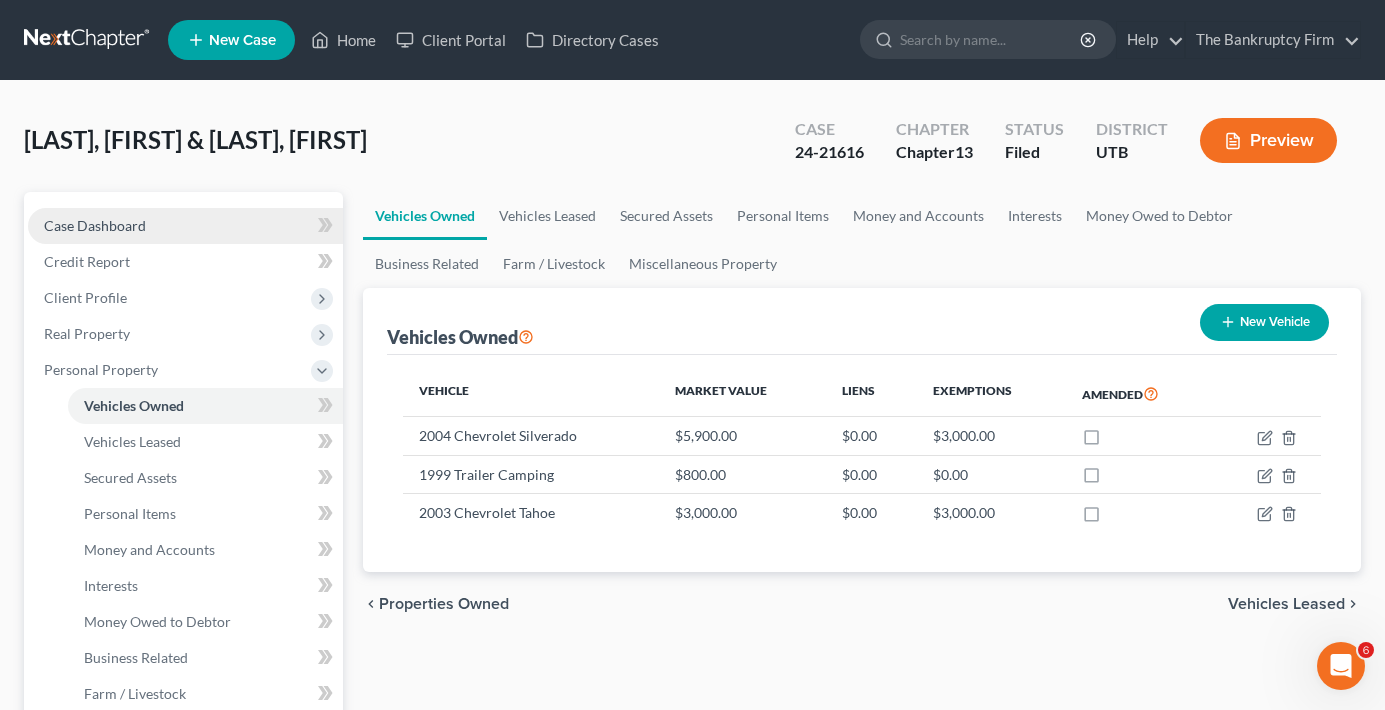 click on "Case Dashboard" at bounding box center (95, 225) 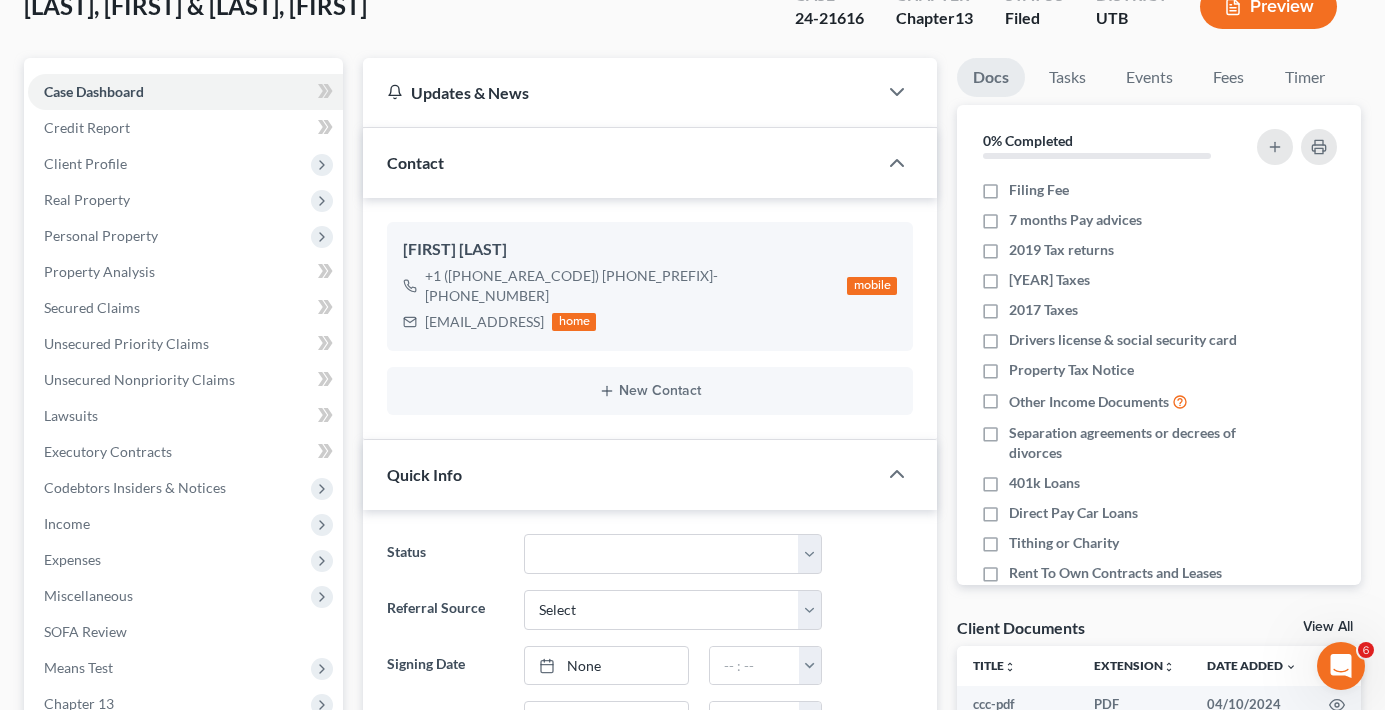 scroll, scrollTop: 0, scrollLeft: 0, axis: both 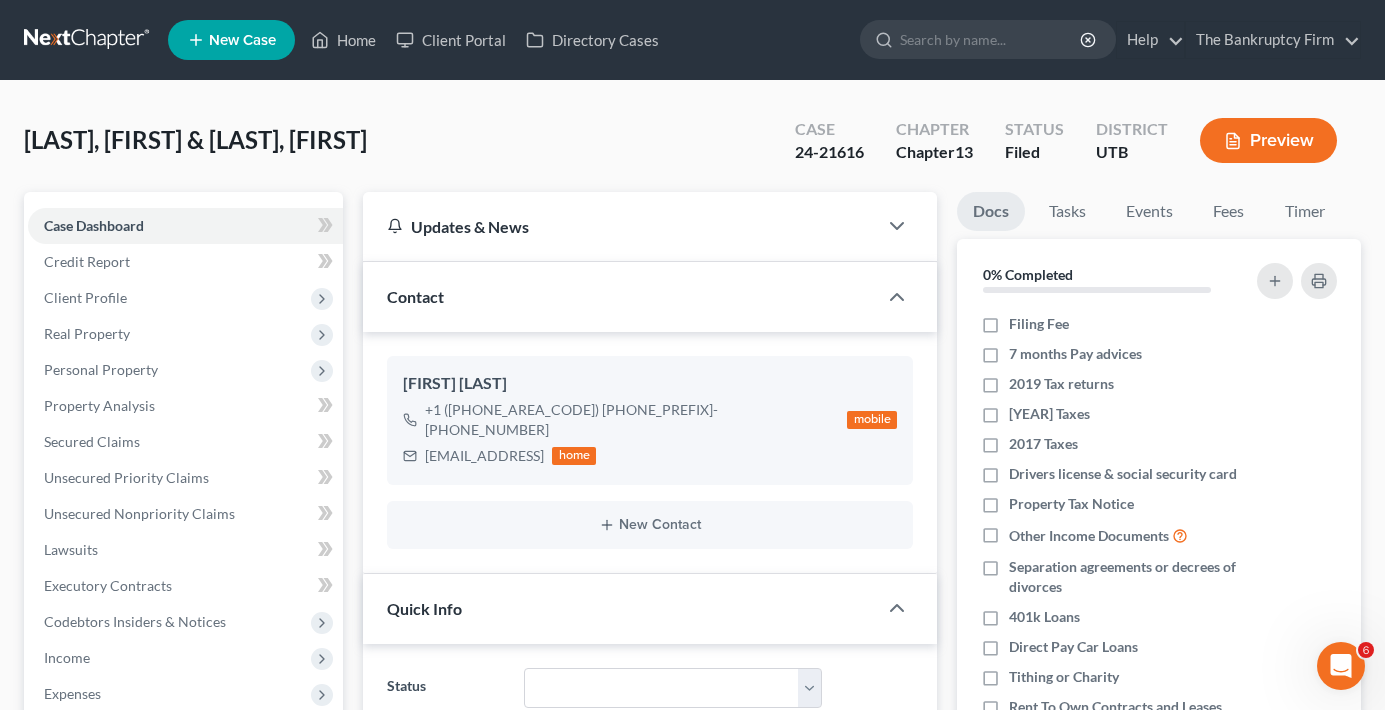 click on "Case Dashboard
Payments
Invoices
Payments
Payments
Credit Report
Client Profile" at bounding box center (183, 905) 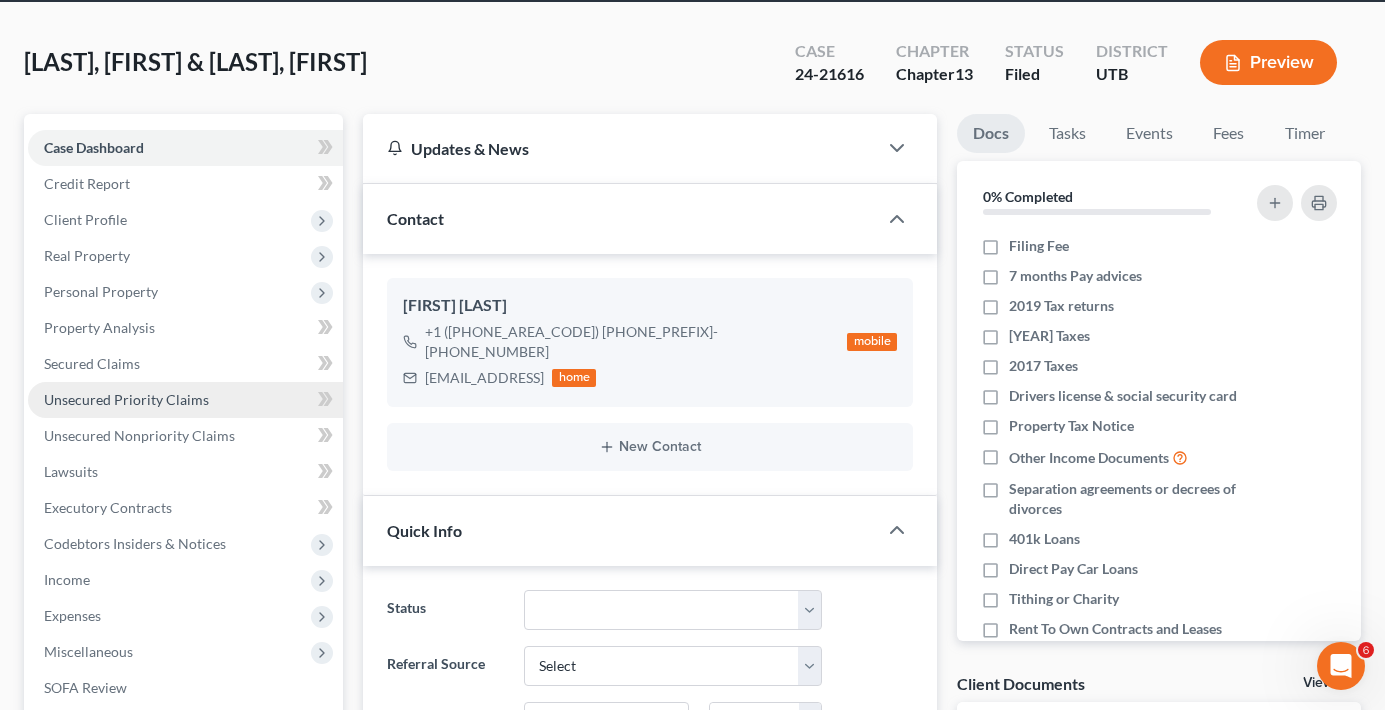 scroll, scrollTop: 100, scrollLeft: 0, axis: vertical 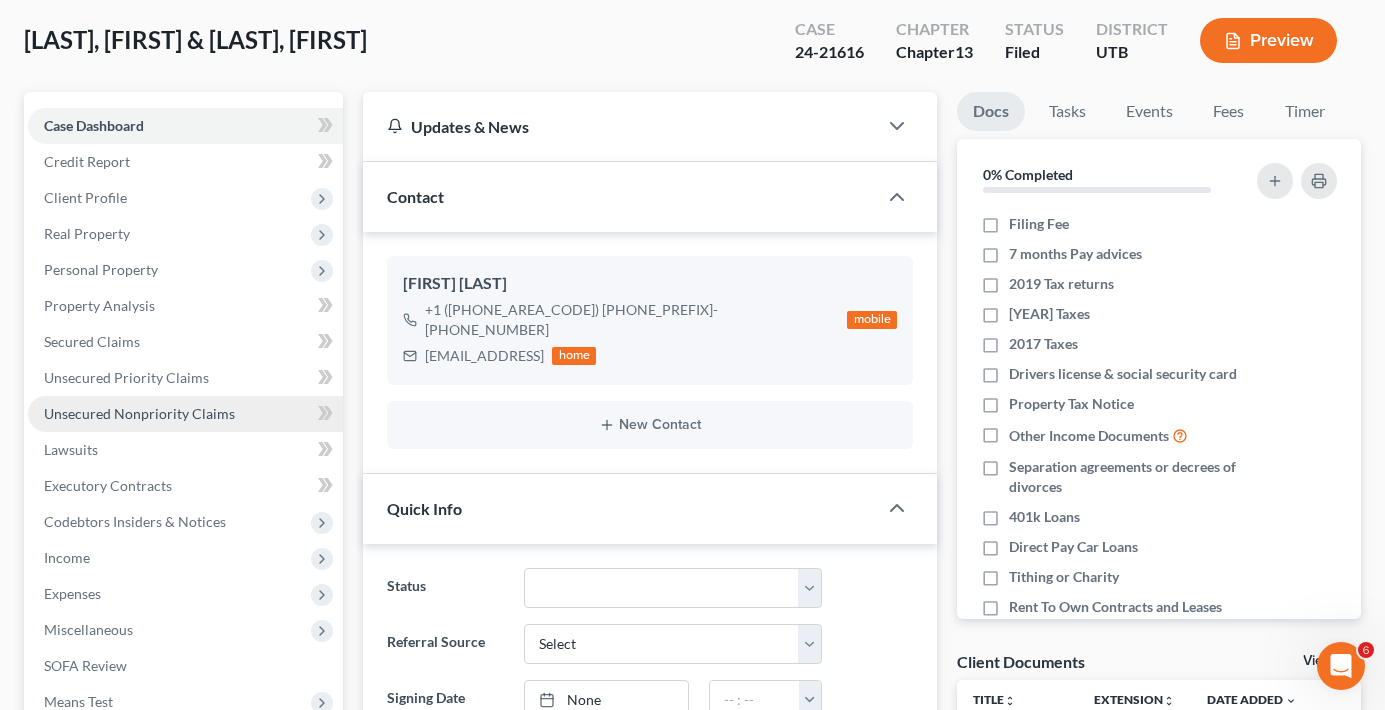 click on "Unsecured Nonpriority Claims" at bounding box center [139, 413] 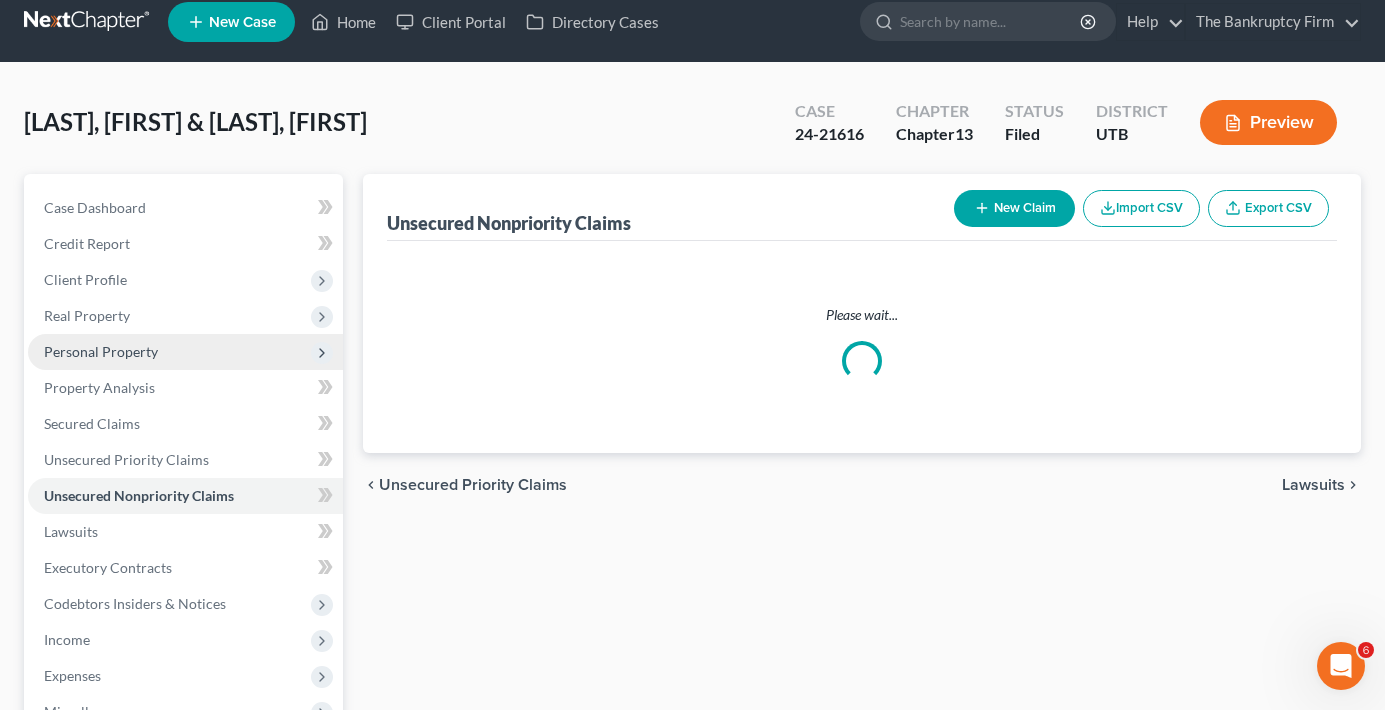 scroll, scrollTop: 0, scrollLeft: 0, axis: both 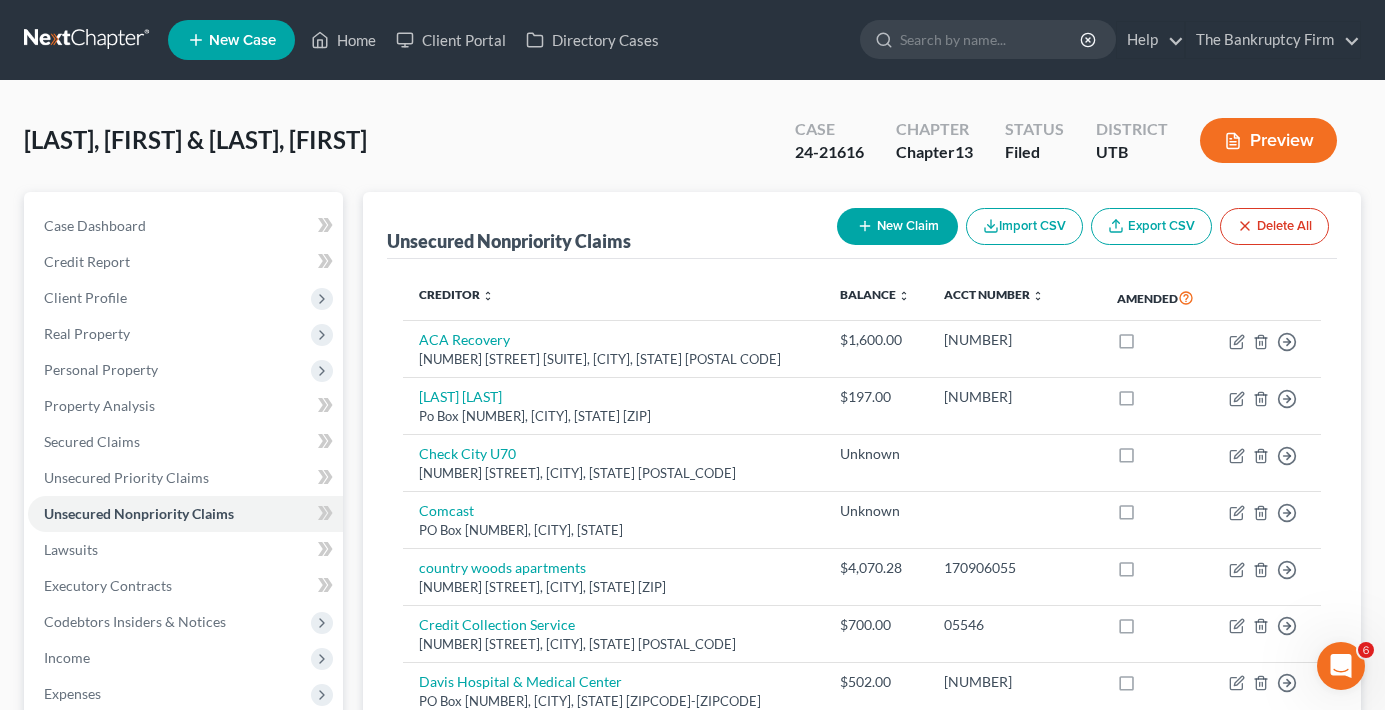 click on "Case Dashboard
Payments
Invoices
Payments
Payments
Credit Report
Client Profile" at bounding box center [183, 1215] 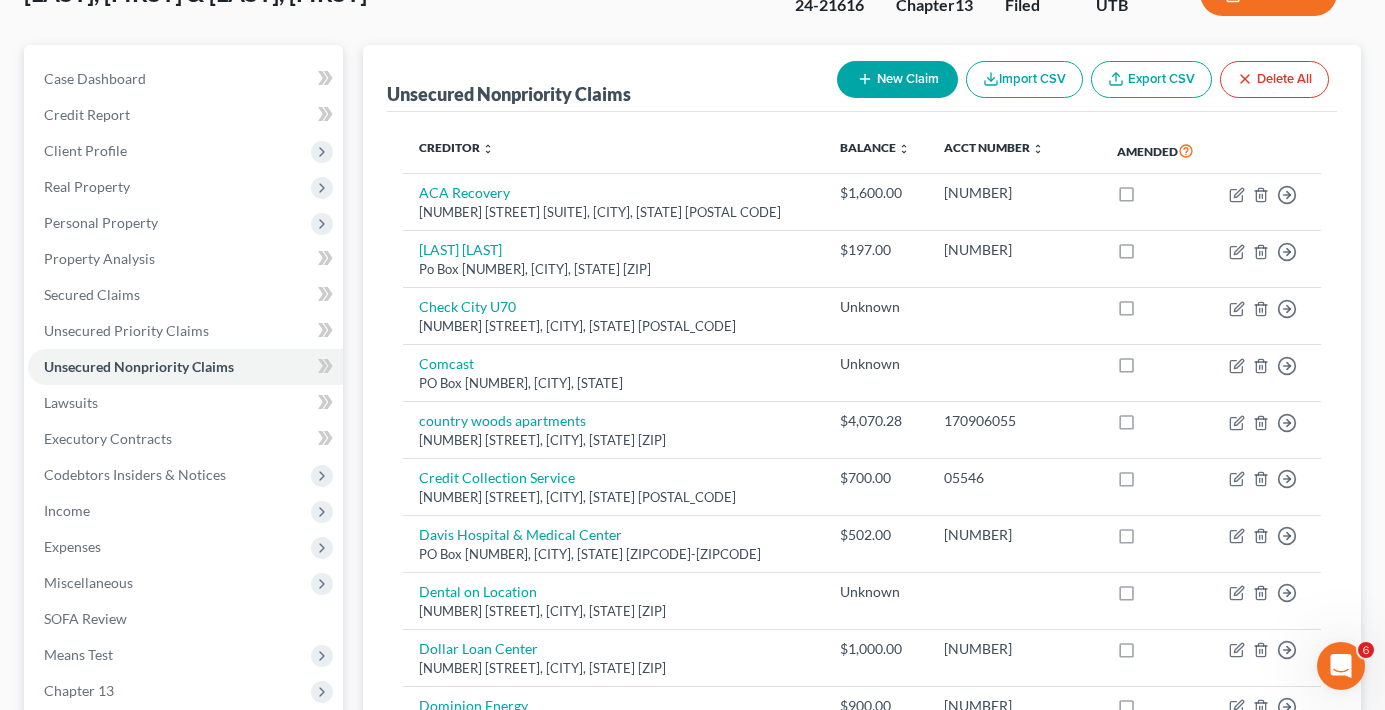 scroll, scrollTop: 0, scrollLeft: 0, axis: both 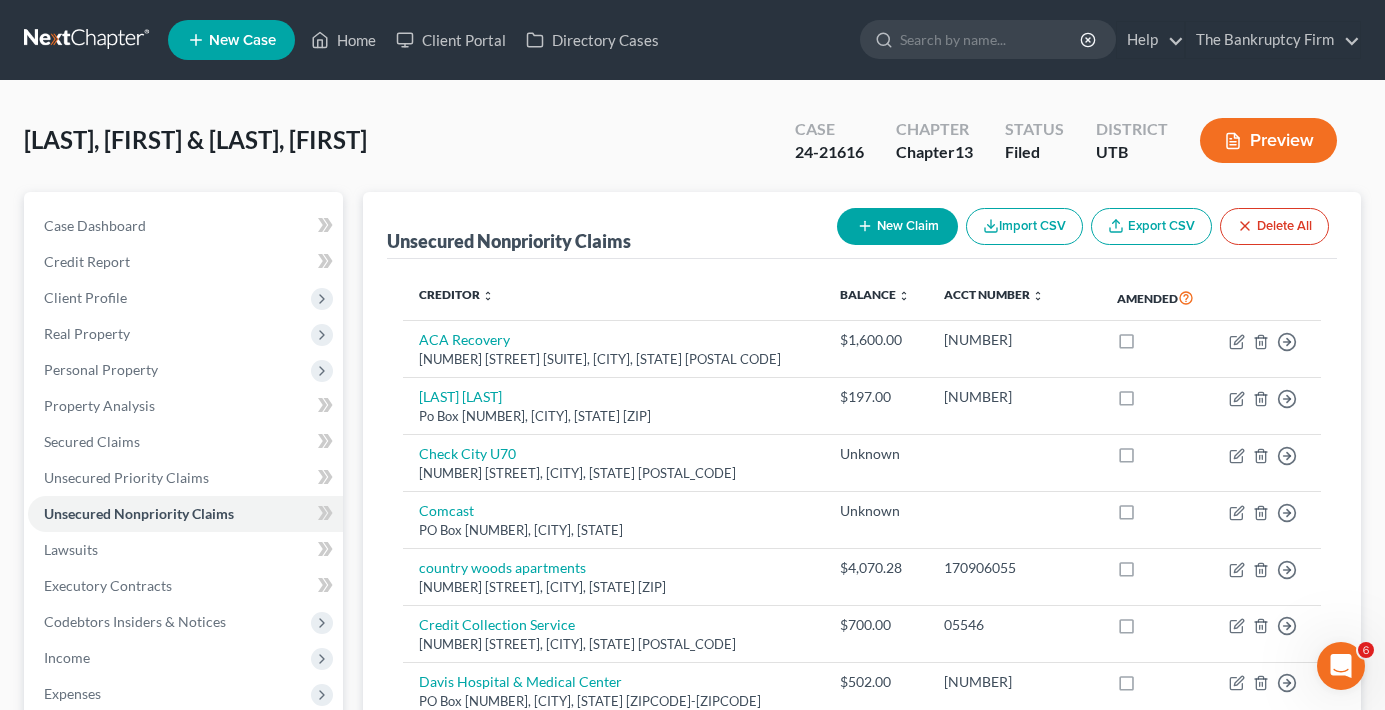 drag, startPoint x: 348, startPoint y: 190, endPoint x: 334, endPoint y: 204, distance: 19.79899 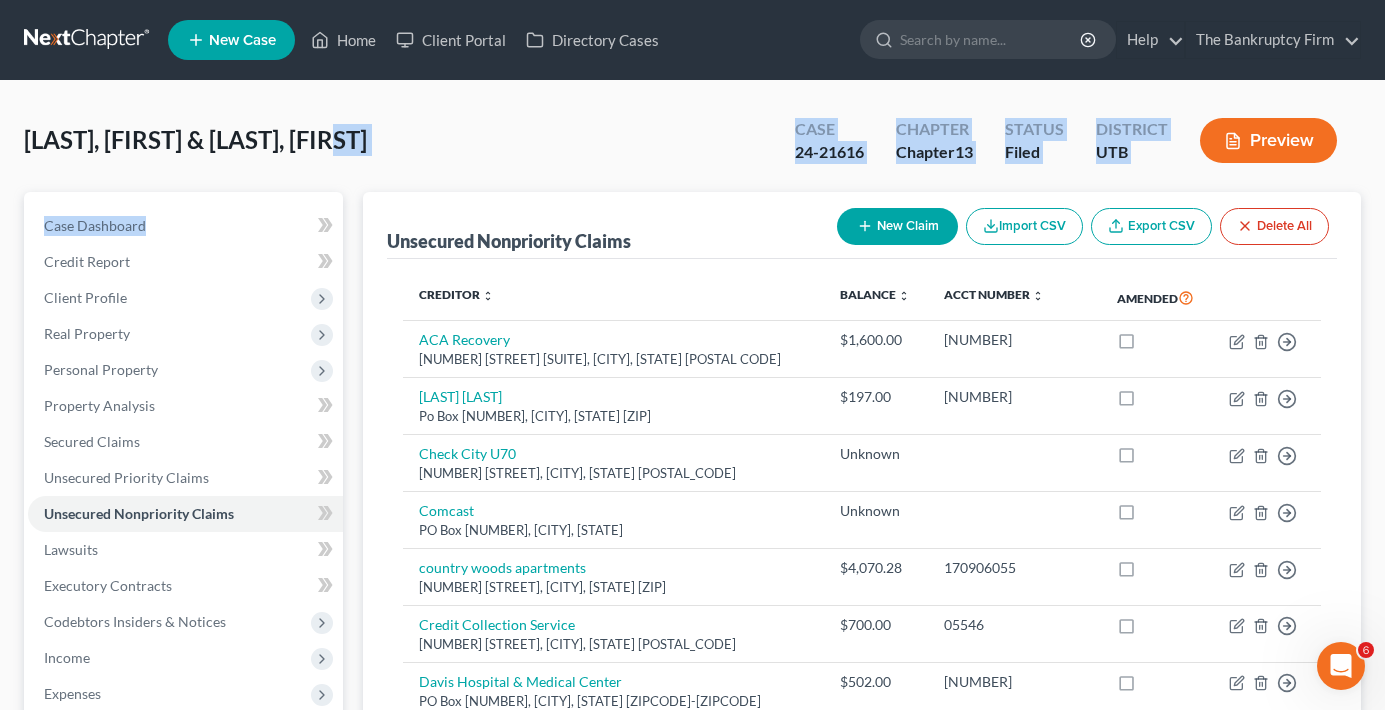 click on "[LAST], [FIRST] & [LAST], [FIRST] Upgraded Case [CASE_NUMBER] Chapter Chapter [CHAPTER_NUMBER] Status Filed District [STATE] Preview" at bounding box center [692, 148] 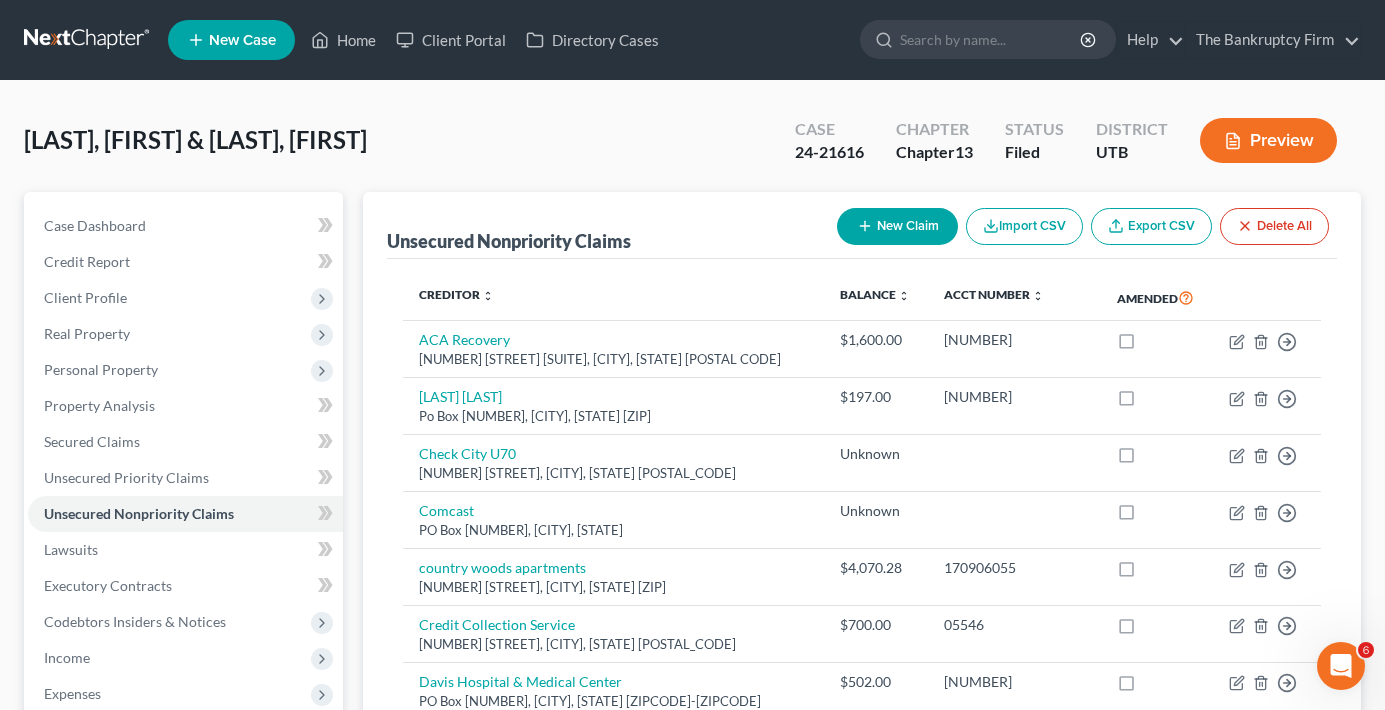 click on "Case Dashboard
Payments
Invoices
Payments
Payments
Credit Report
Client Profile" at bounding box center (183, 1215) 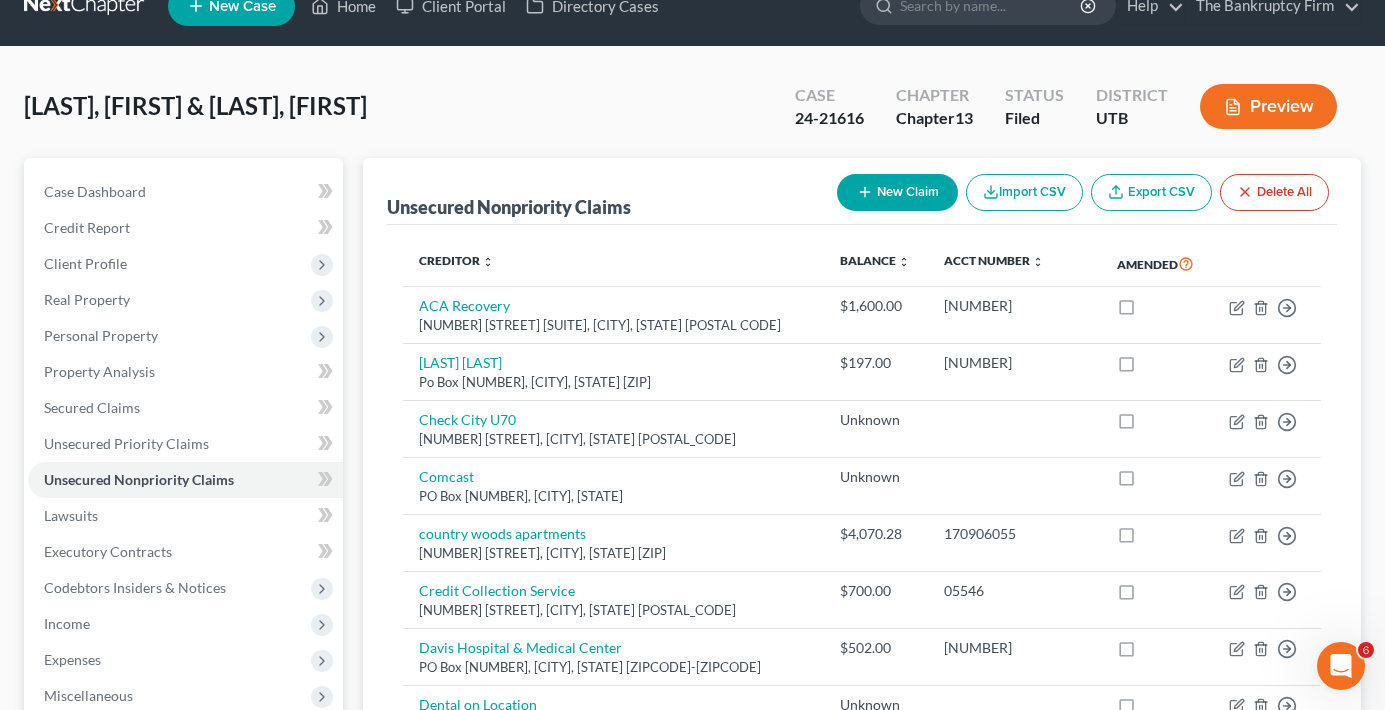 scroll, scrollTop: 0, scrollLeft: 0, axis: both 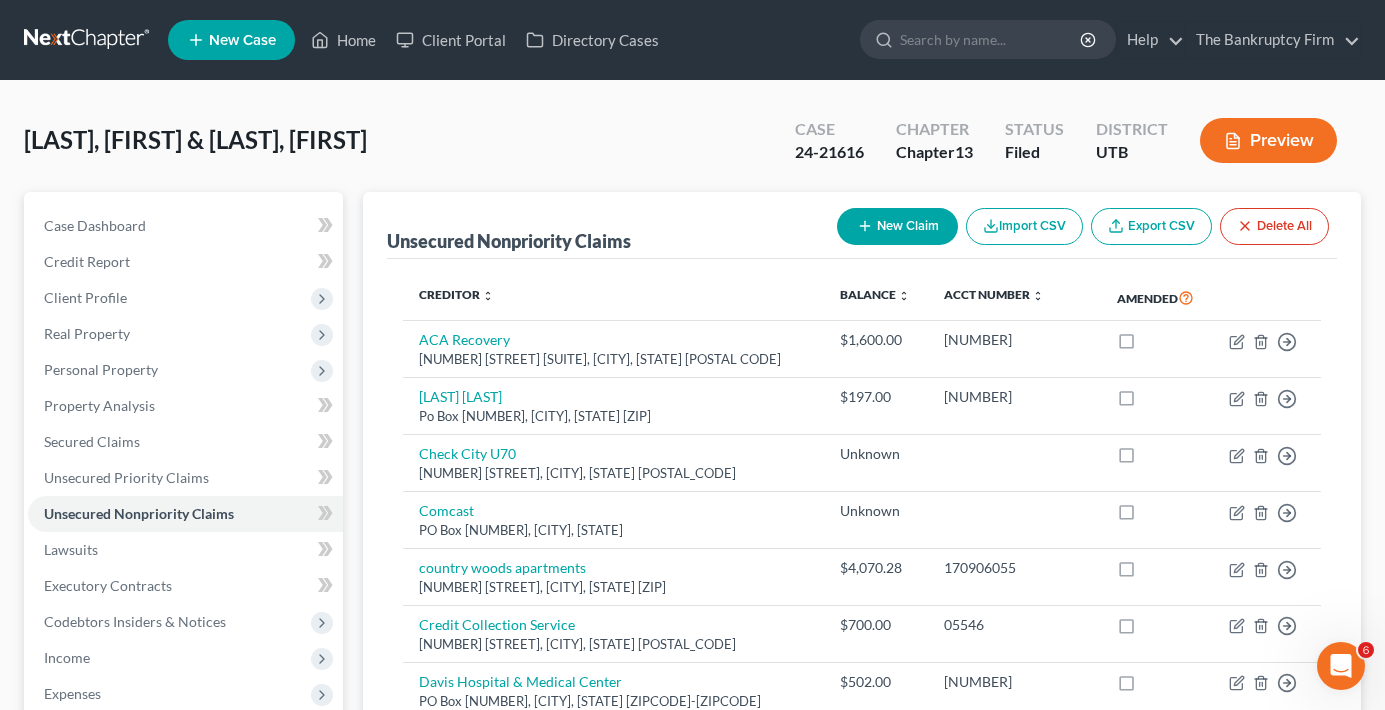 click on "[LAST], [FIRST] & [LAST], [FIRST]" at bounding box center [195, 139] 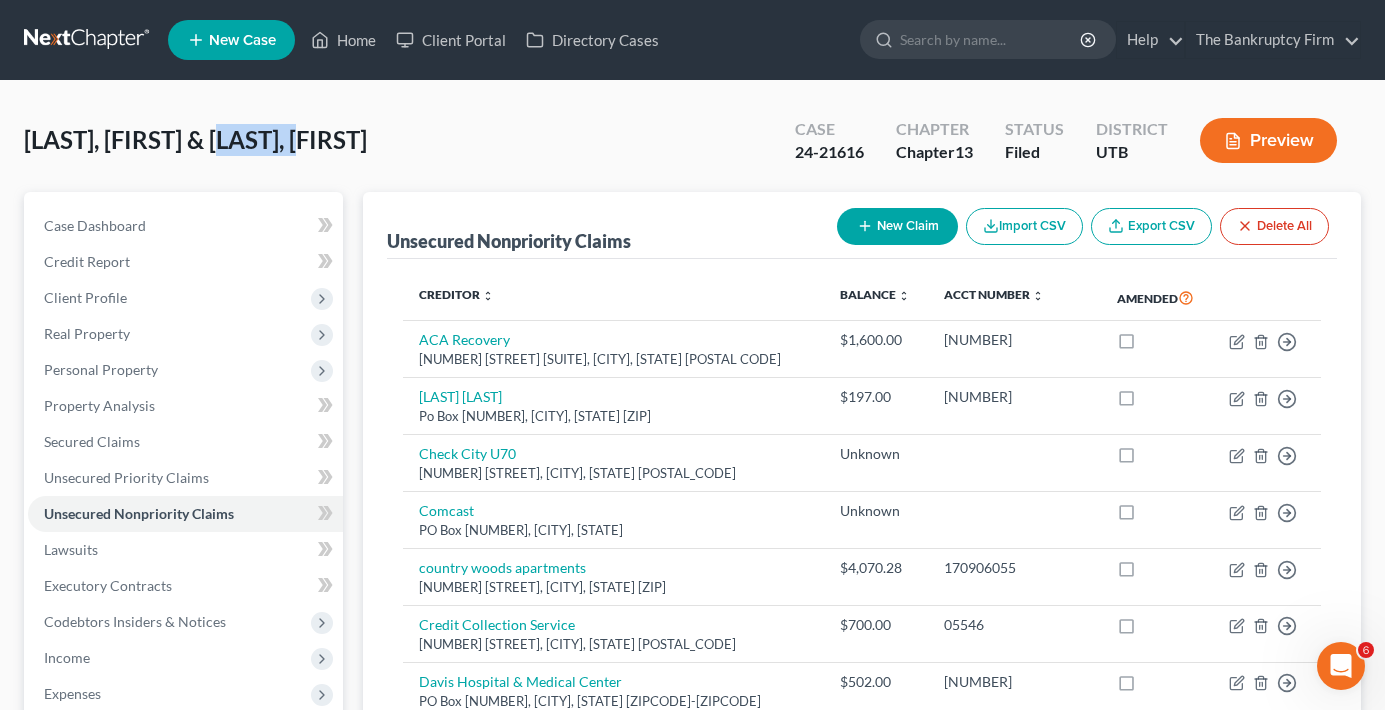 drag, startPoint x: 227, startPoint y: 140, endPoint x: 417, endPoint y: 153, distance: 190.44421 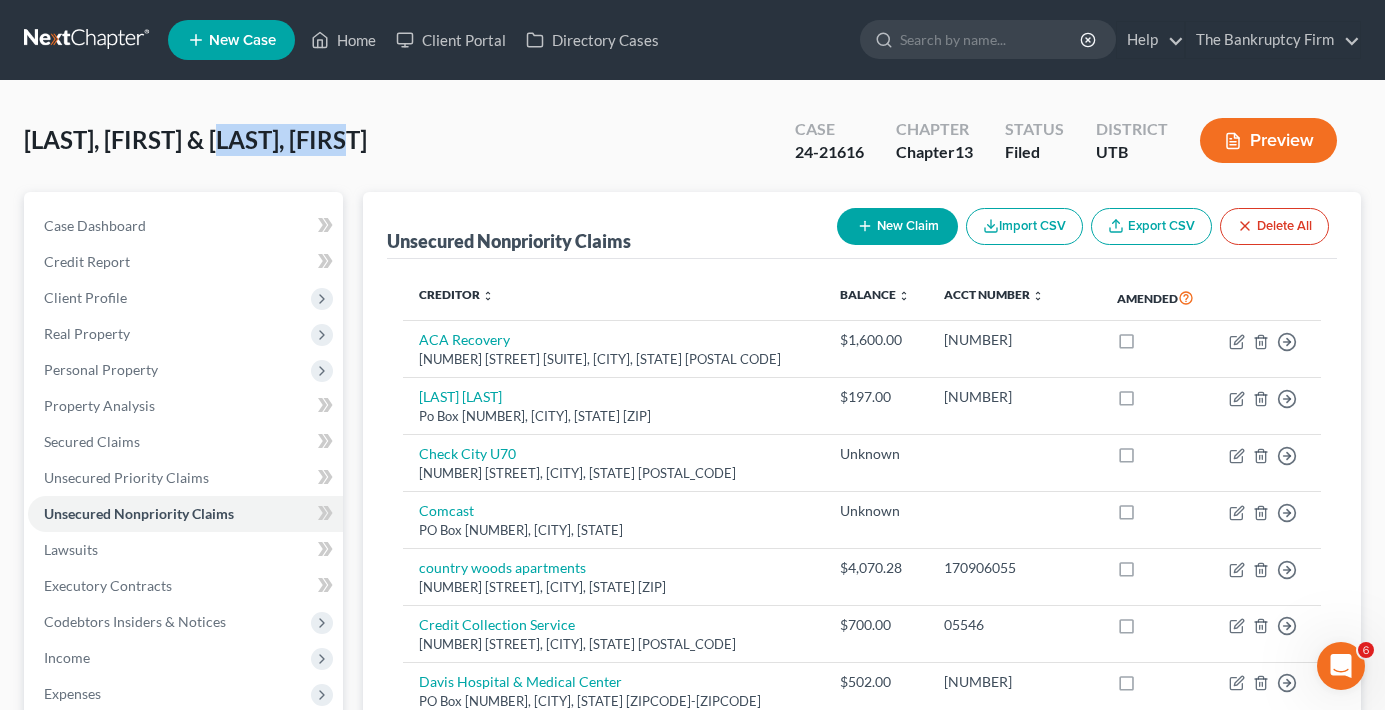 drag, startPoint x: 403, startPoint y: 138, endPoint x: 15, endPoint y: 132, distance: 388.0464 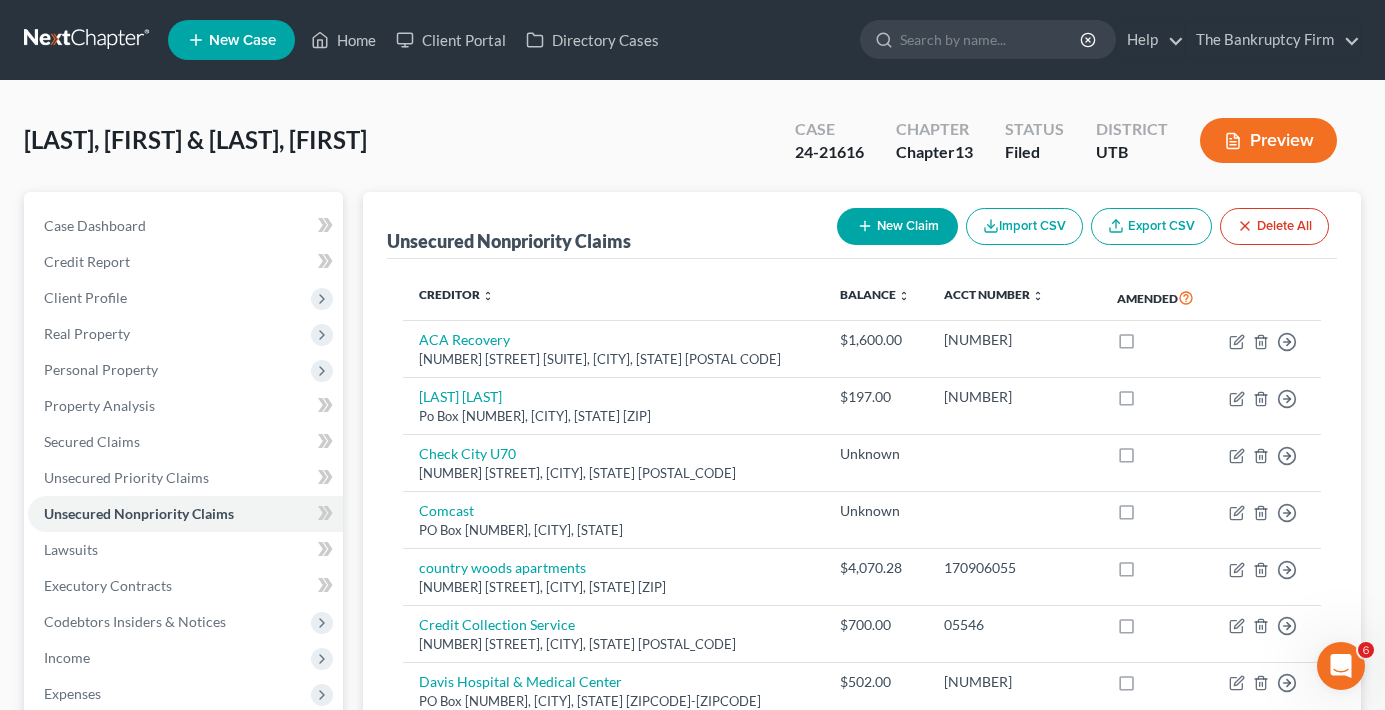 drag, startPoint x: 398, startPoint y: 140, endPoint x: 17, endPoint y: 140, distance: 381 